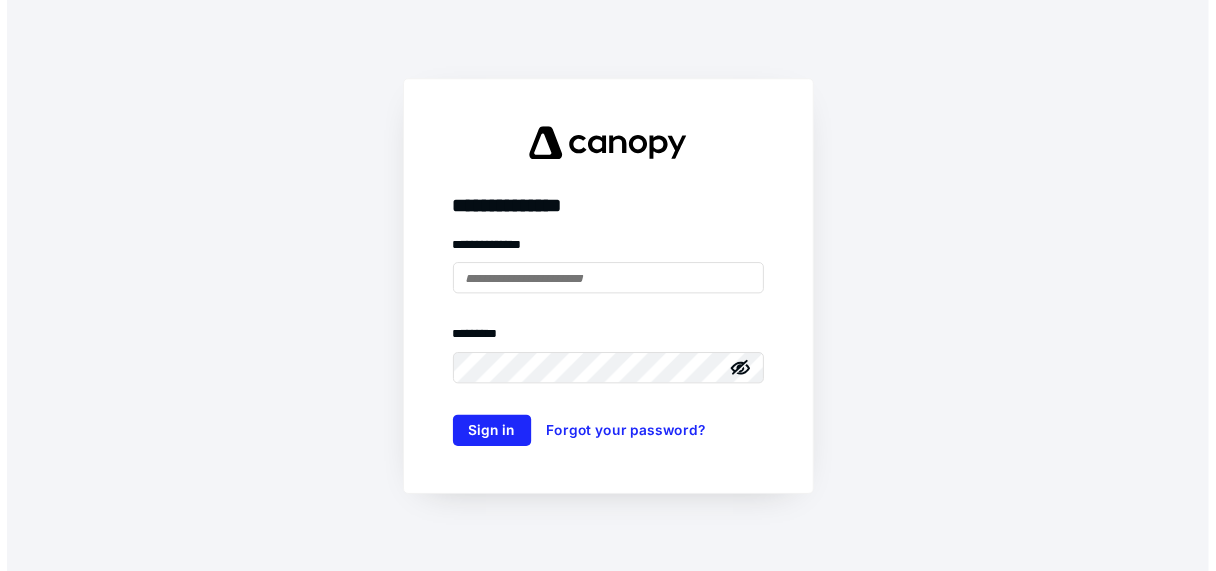 scroll, scrollTop: 0, scrollLeft: 0, axis: both 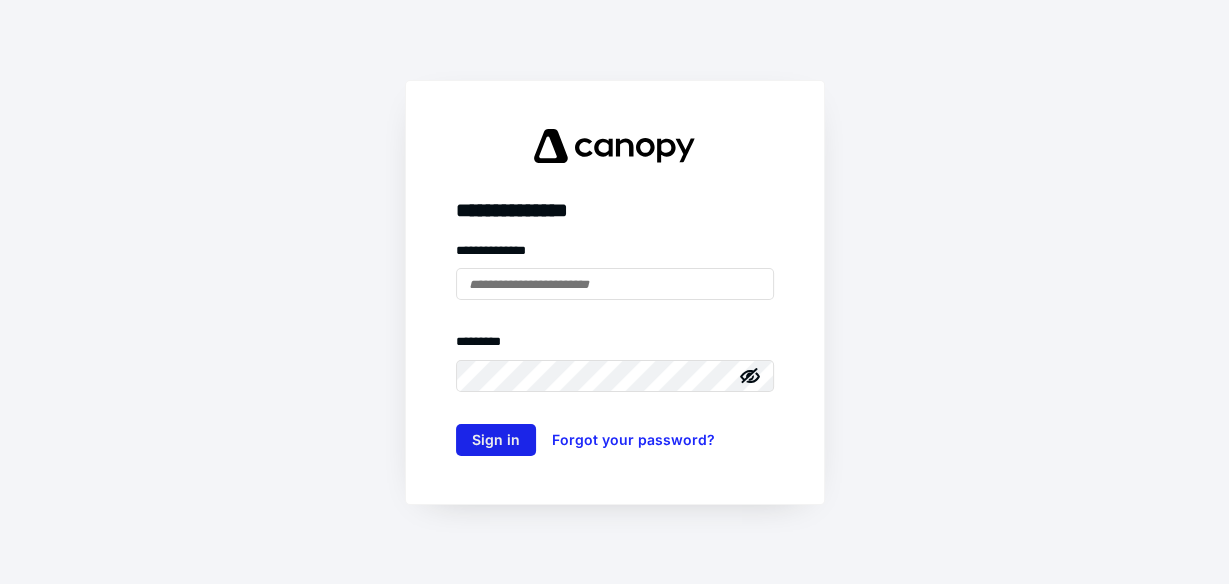 type on "**********" 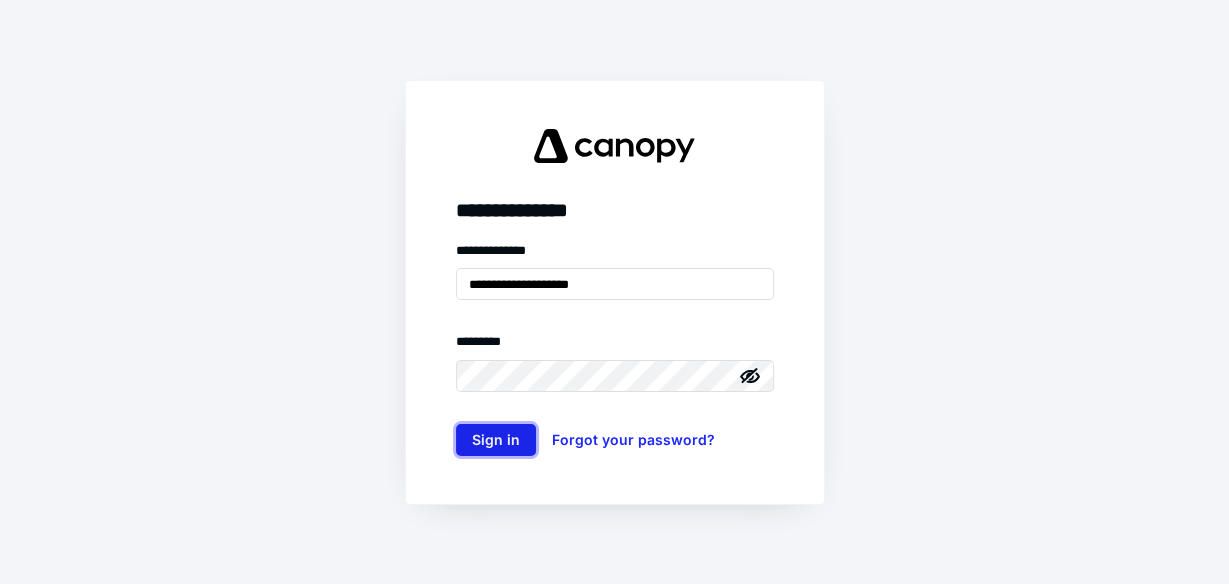 click on "Sign in" at bounding box center (496, 440) 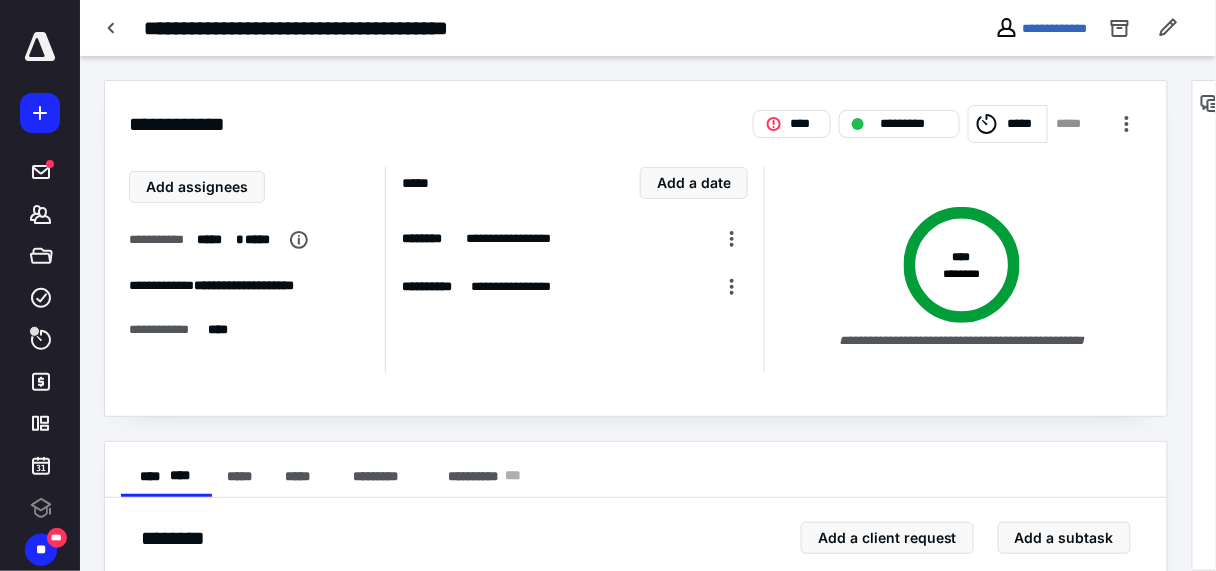 scroll, scrollTop: 0, scrollLeft: 0, axis: both 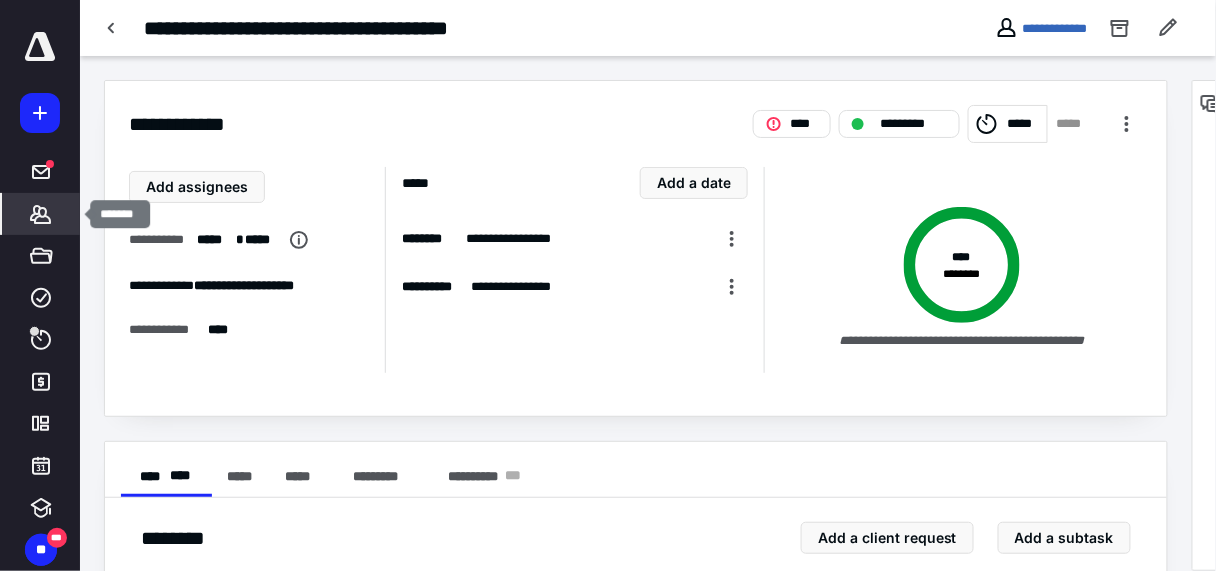 click 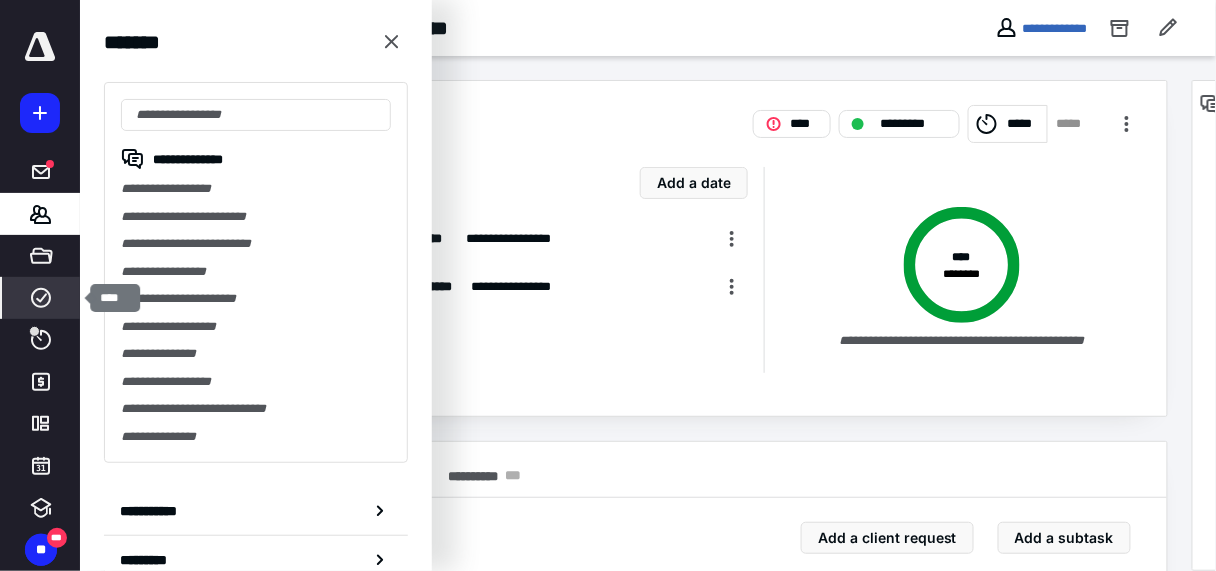 click 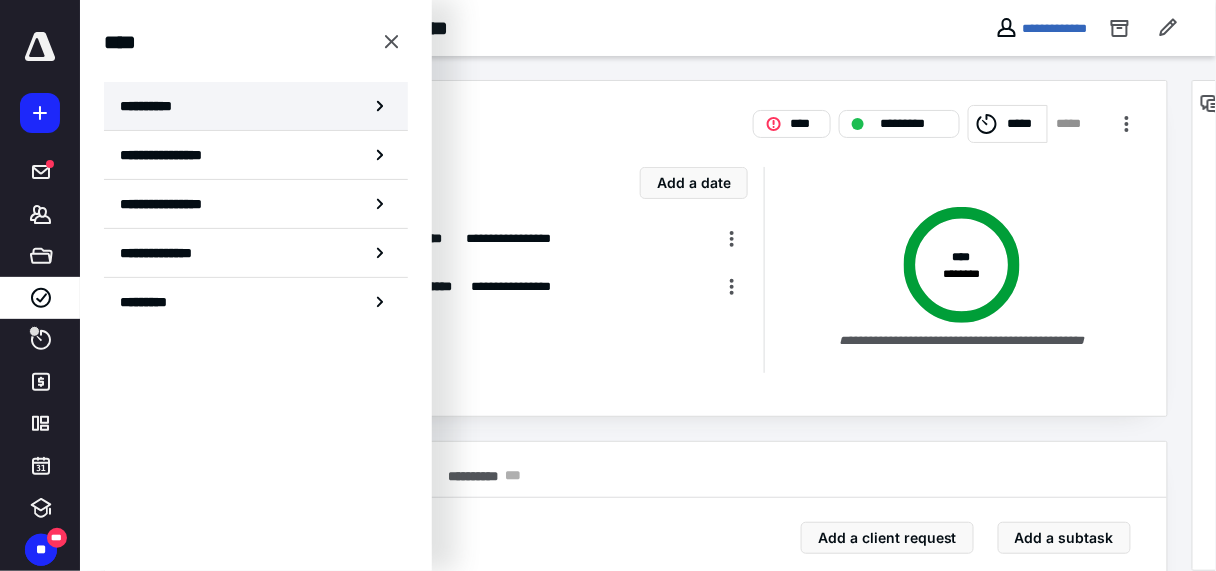 click on "**********" at bounding box center [153, 106] 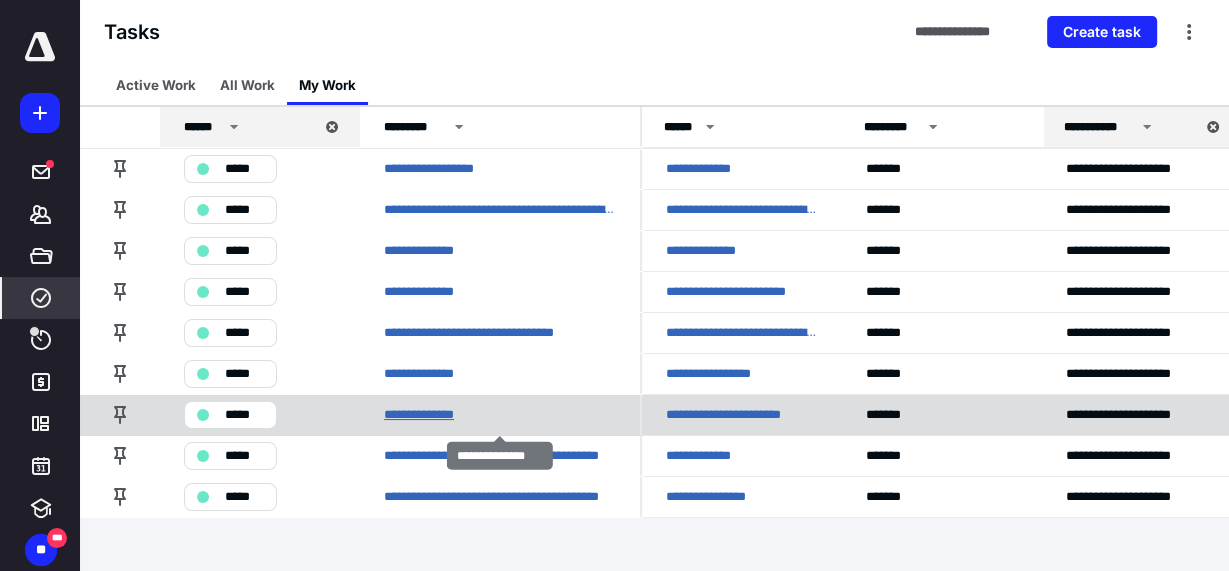 click on "**********" at bounding box center (430, 415) 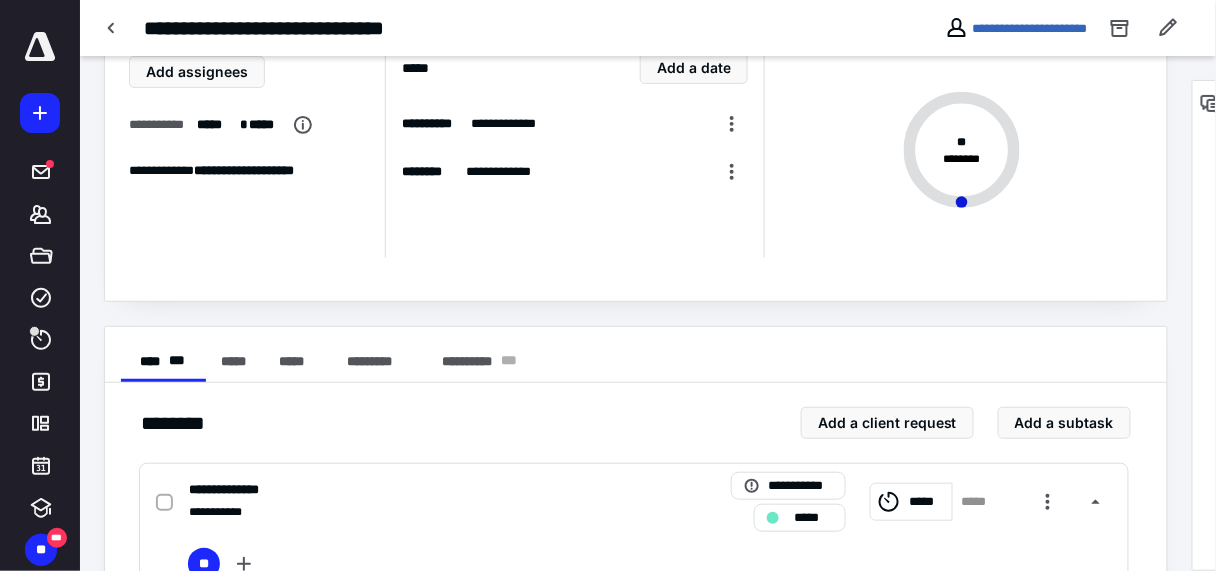 scroll, scrollTop: 95, scrollLeft: 0, axis: vertical 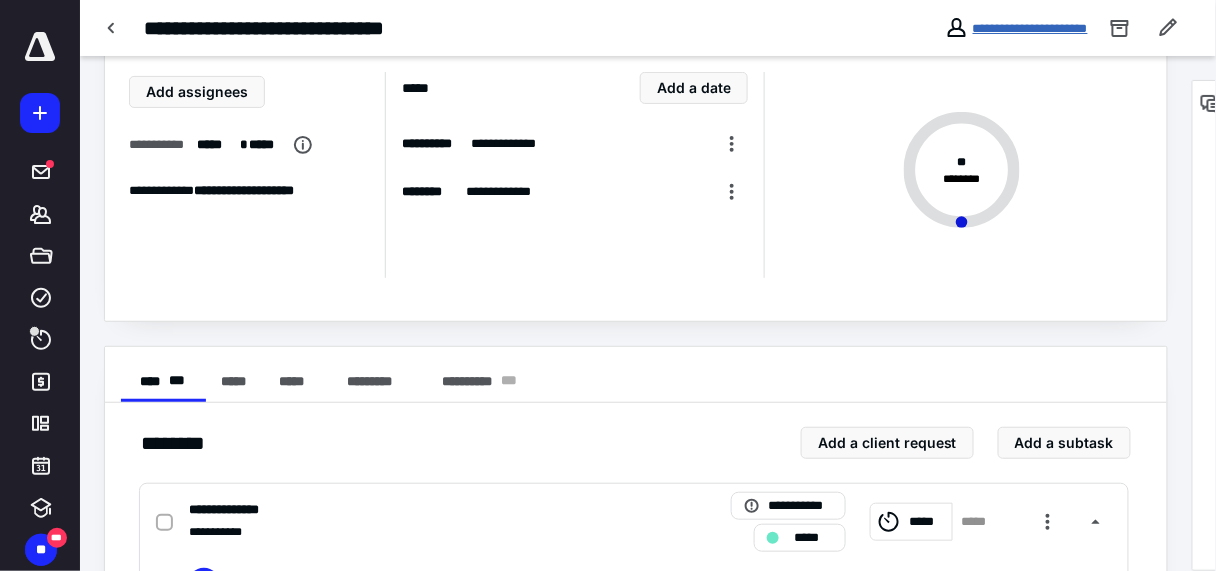 click on "**********" at bounding box center (1030, 28) 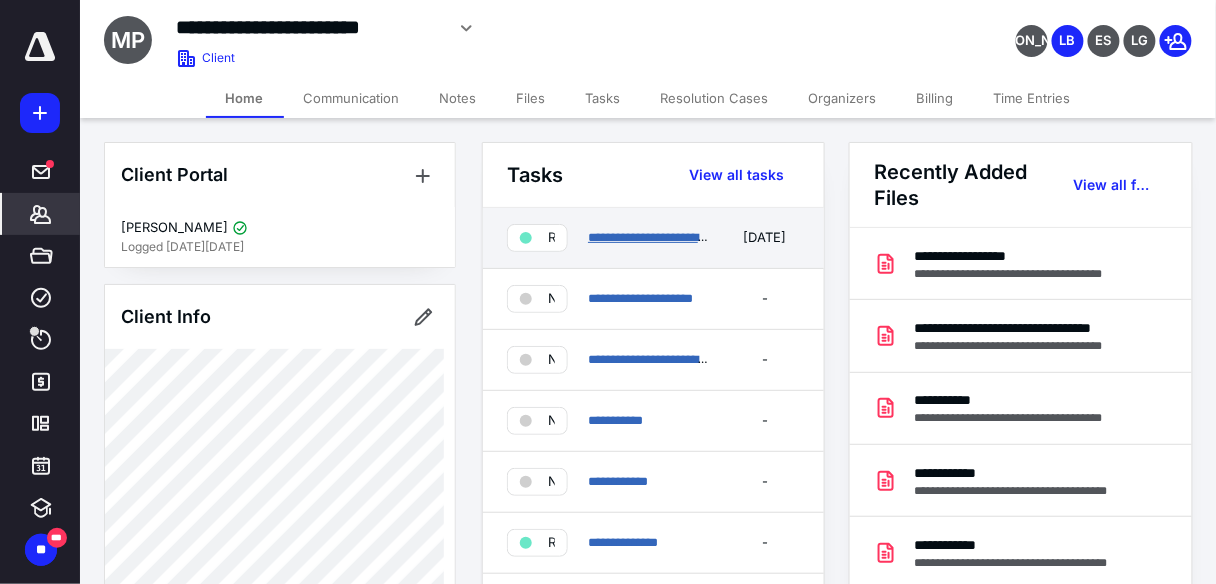 click on "**********" at bounding box center [663, 237] 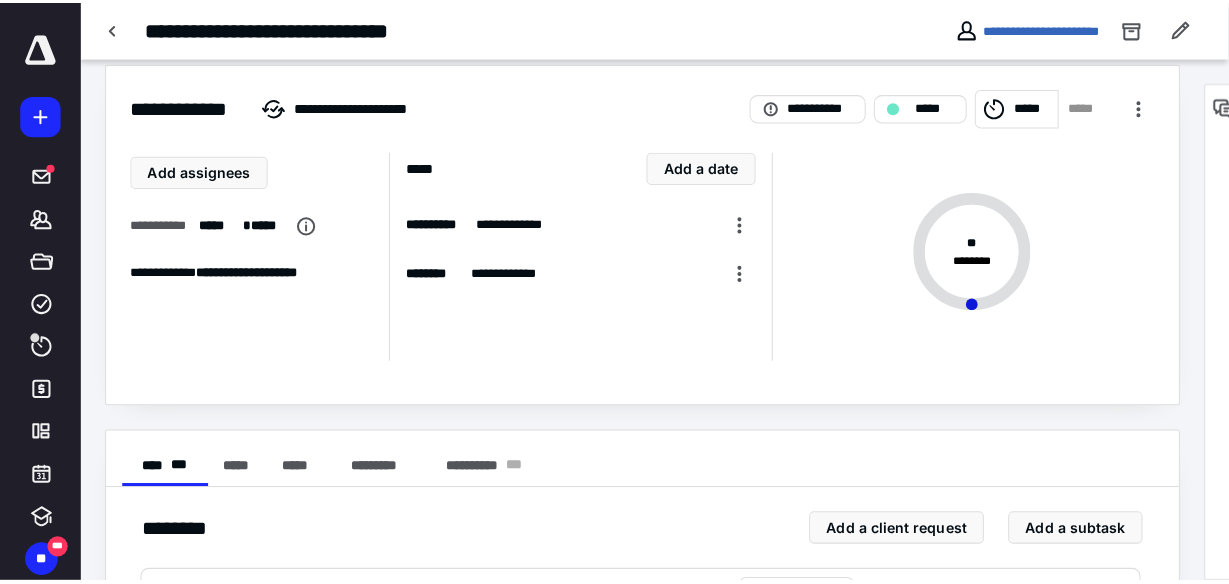 scroll, scrollTop: 0, scrollLeft: 0, axis: both 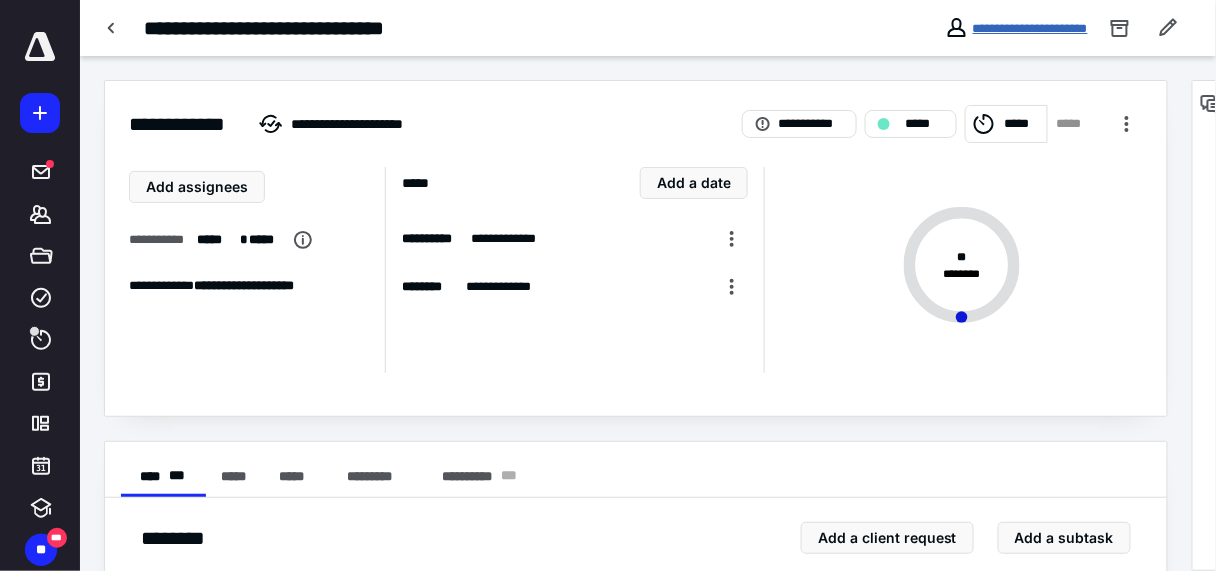 click on "**********" at bounding box center (1030, 28) 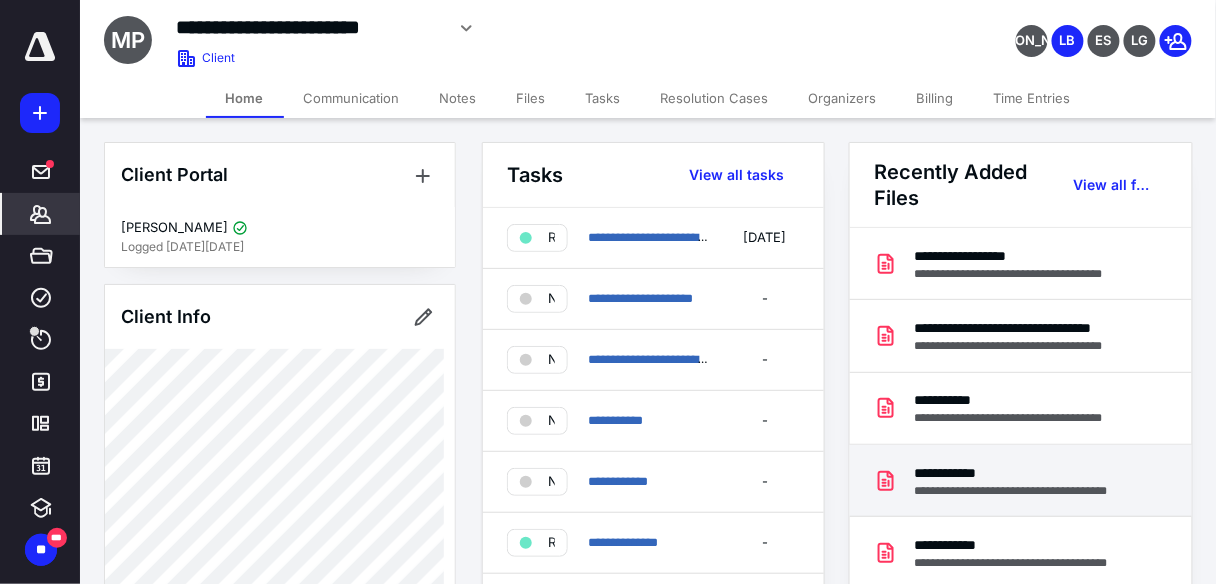 click on "**********" at bounding box center [1025, 491] 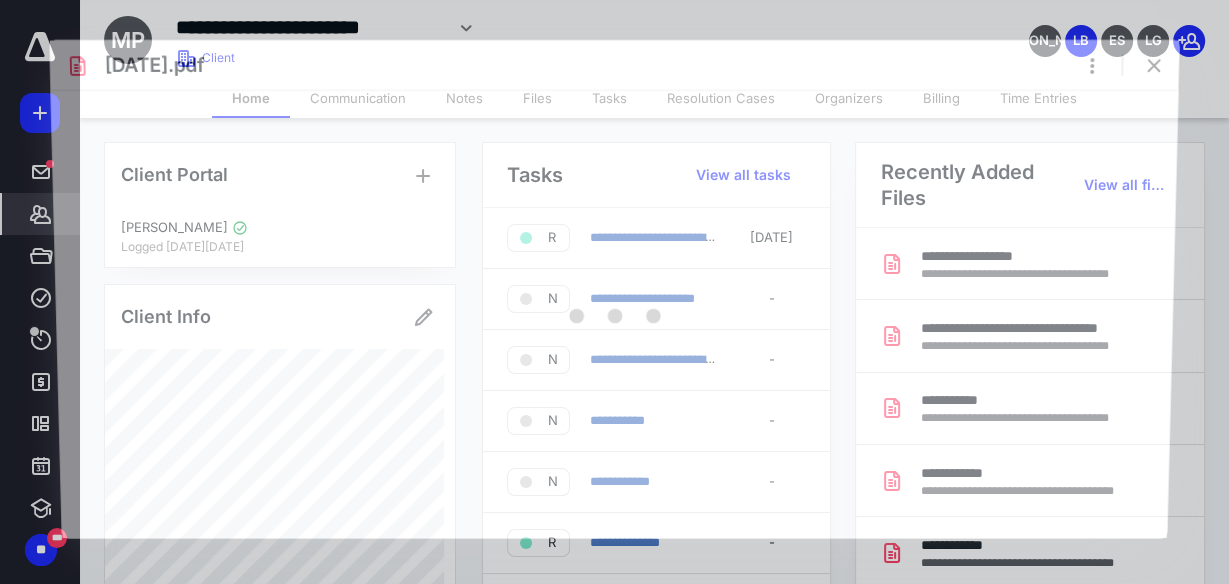 scroll, scrollTop: 0, scrollLeft: 0, axis: both 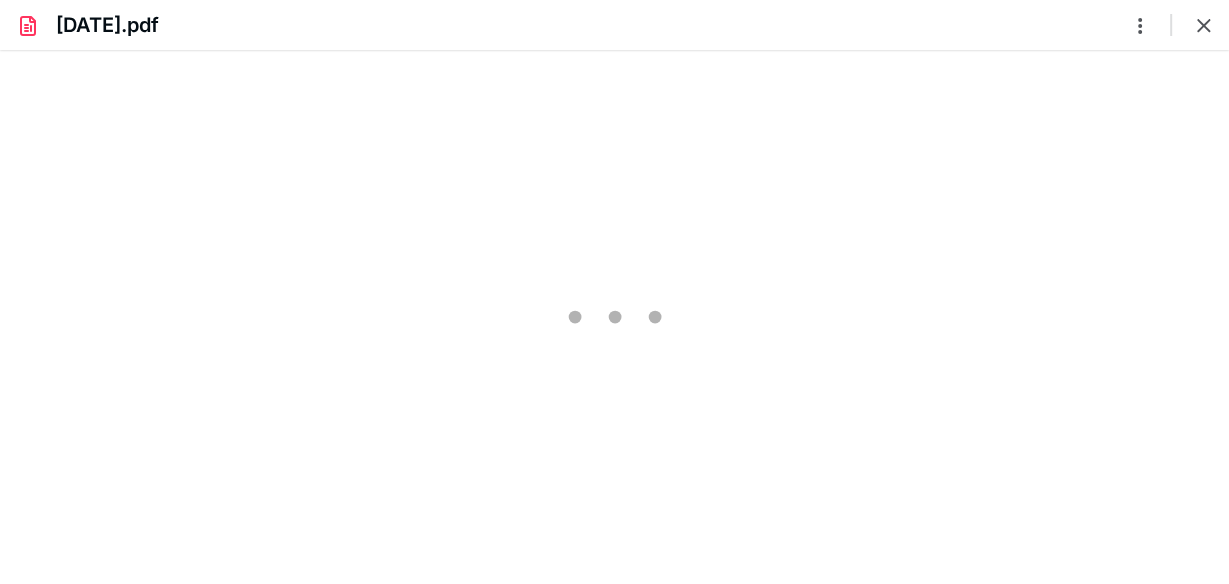 type on "63" 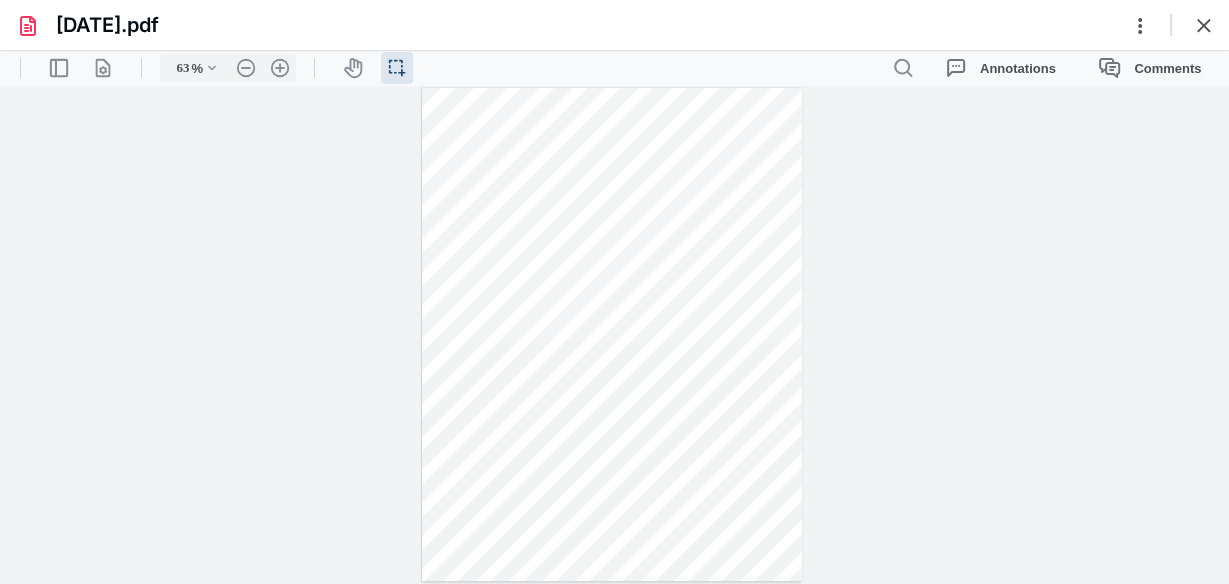 drag, startPoint x: 1227, startPoint y: 114, endPoint x: 1223, endPoint y: 304, distance: 190.0421 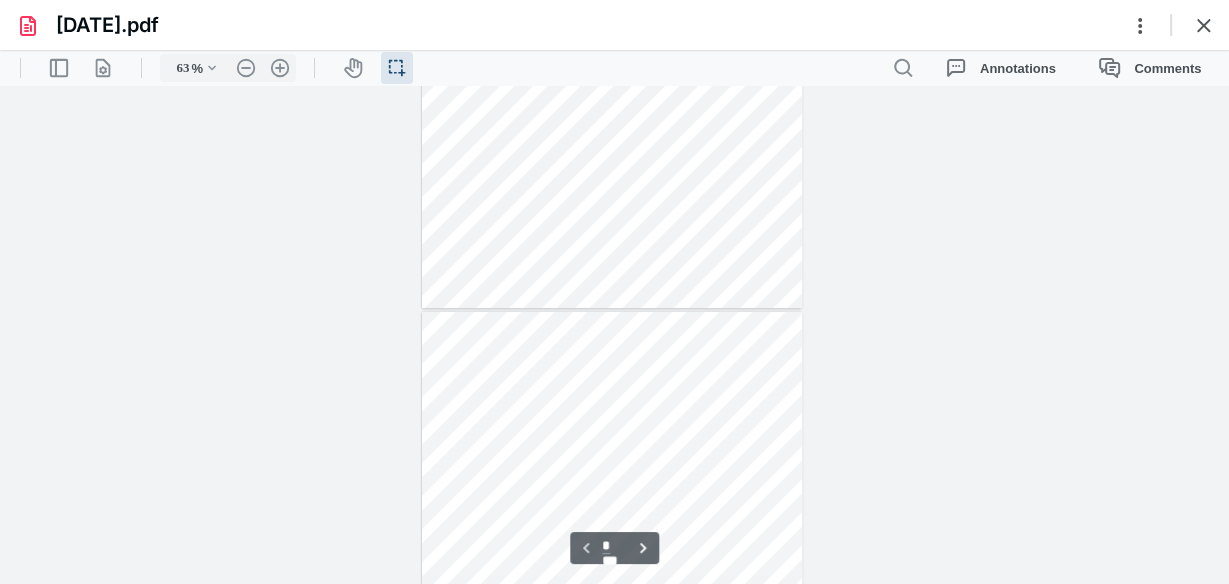type on "*" 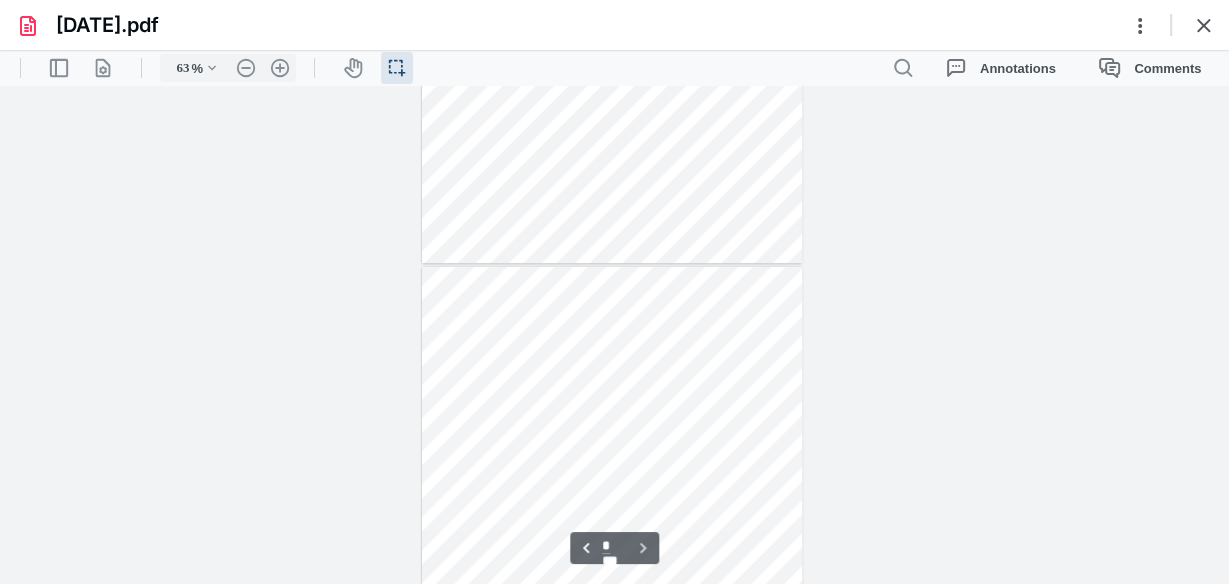 scroll, scrollTop: 366, scrollLeft: 0, axis: vertical 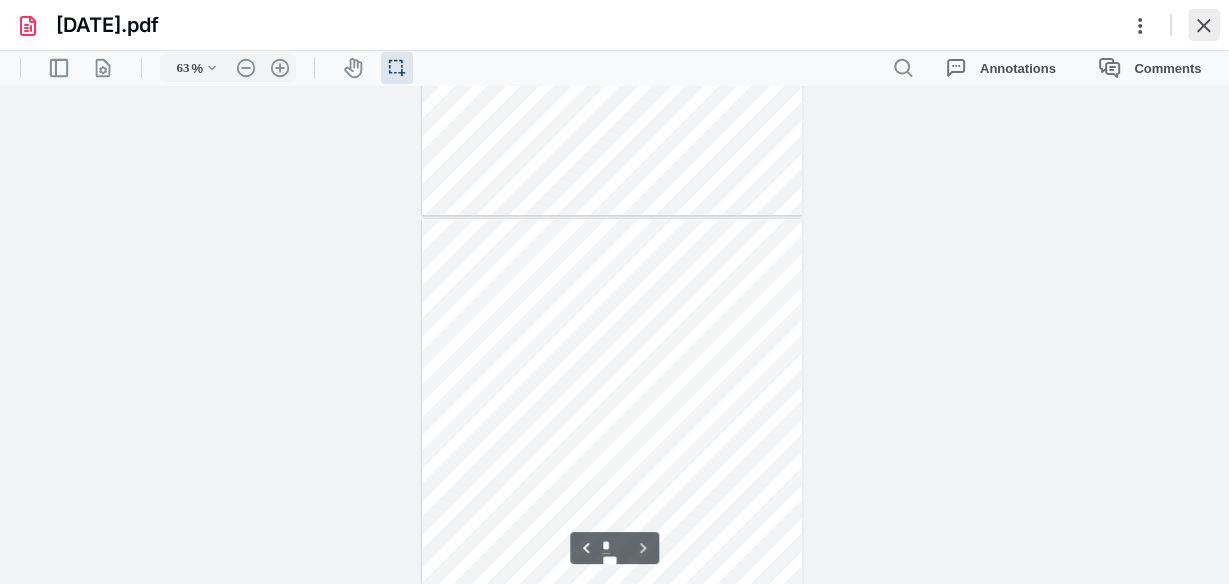 click at bounding box center [1204, 25] 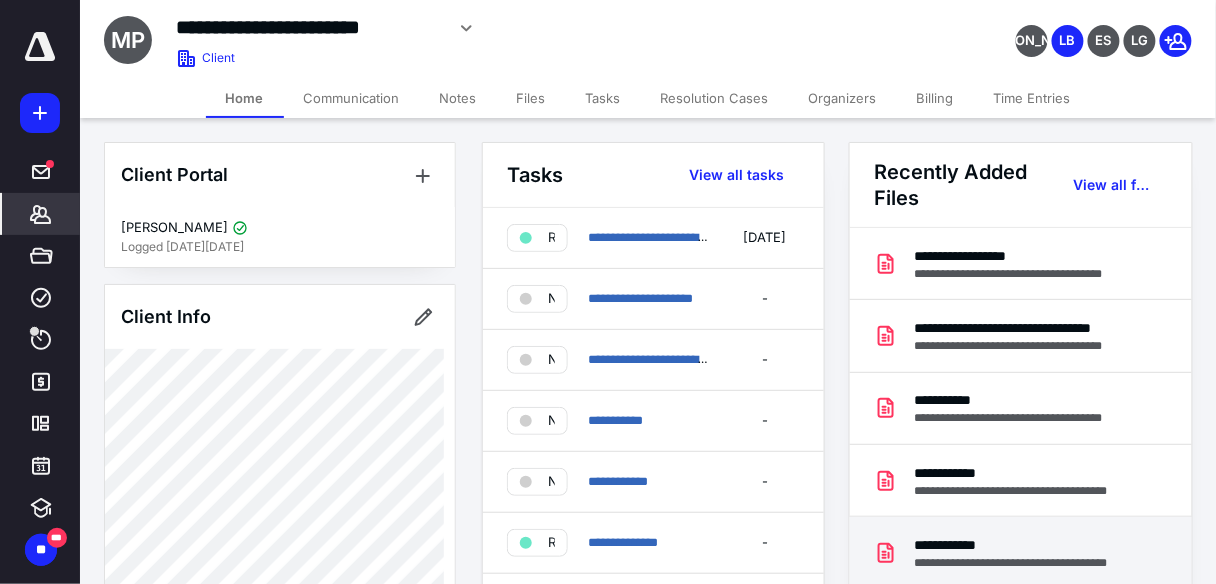 click on "**********" at bounding box center (1025, 545) 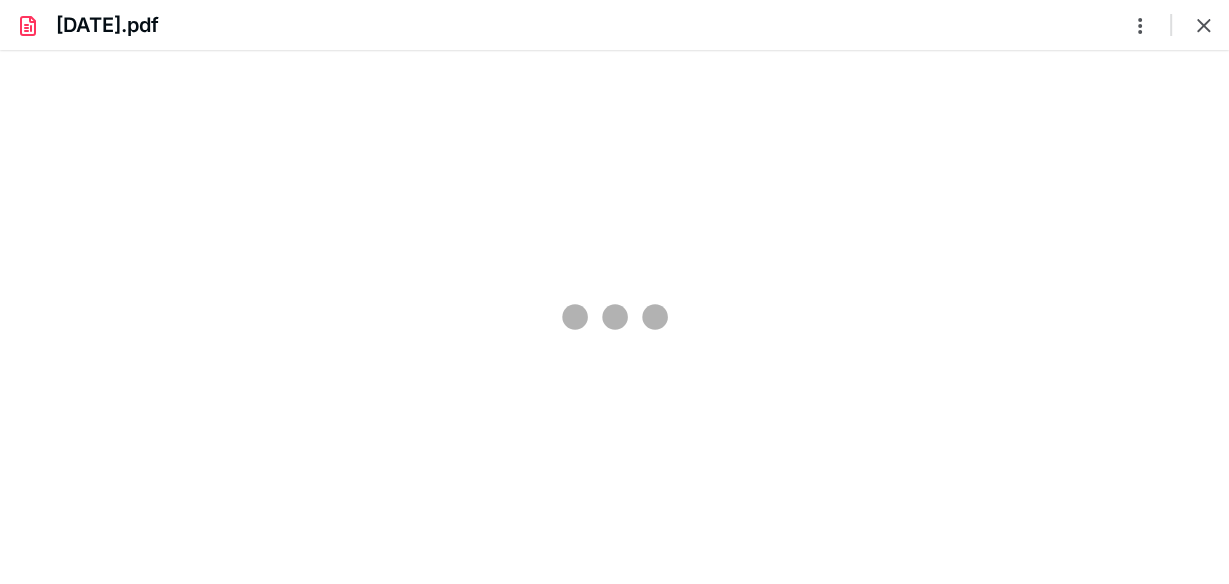 scroll, scrollTop: 0, scrollLeft: 0, axis: both 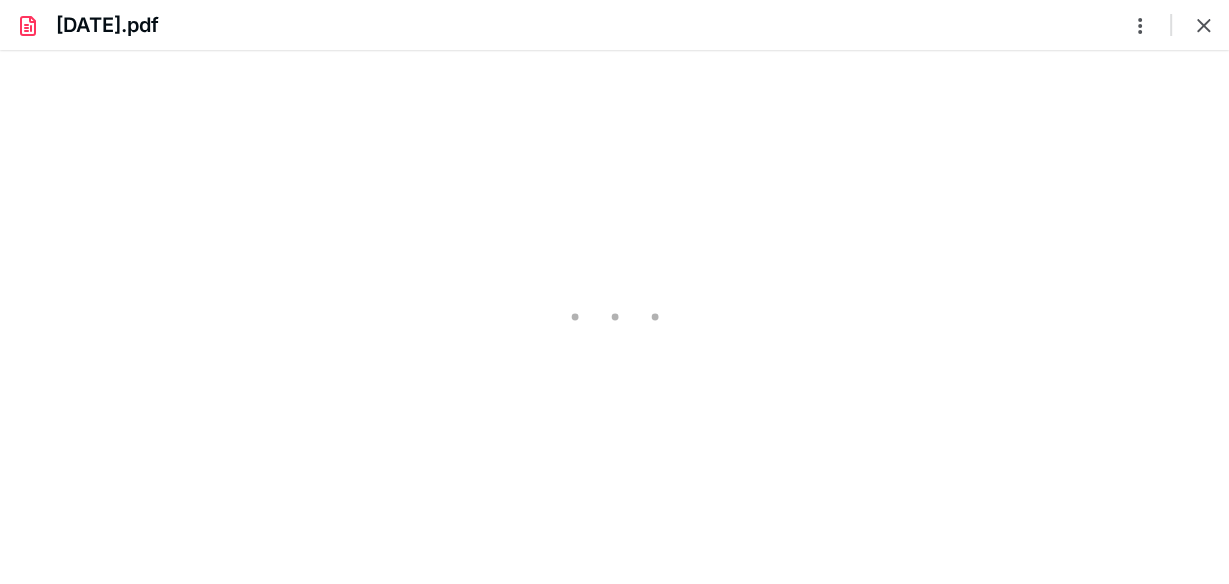 type on "63" 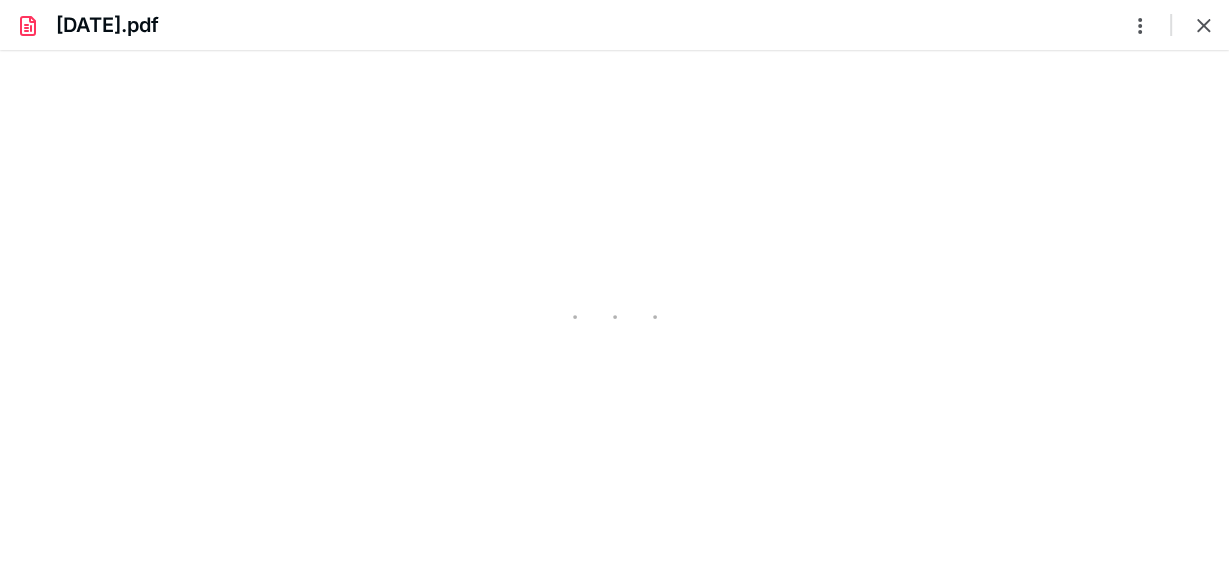 scroll, scrollTop: 37, scrollLeft: 0, axis: vertical 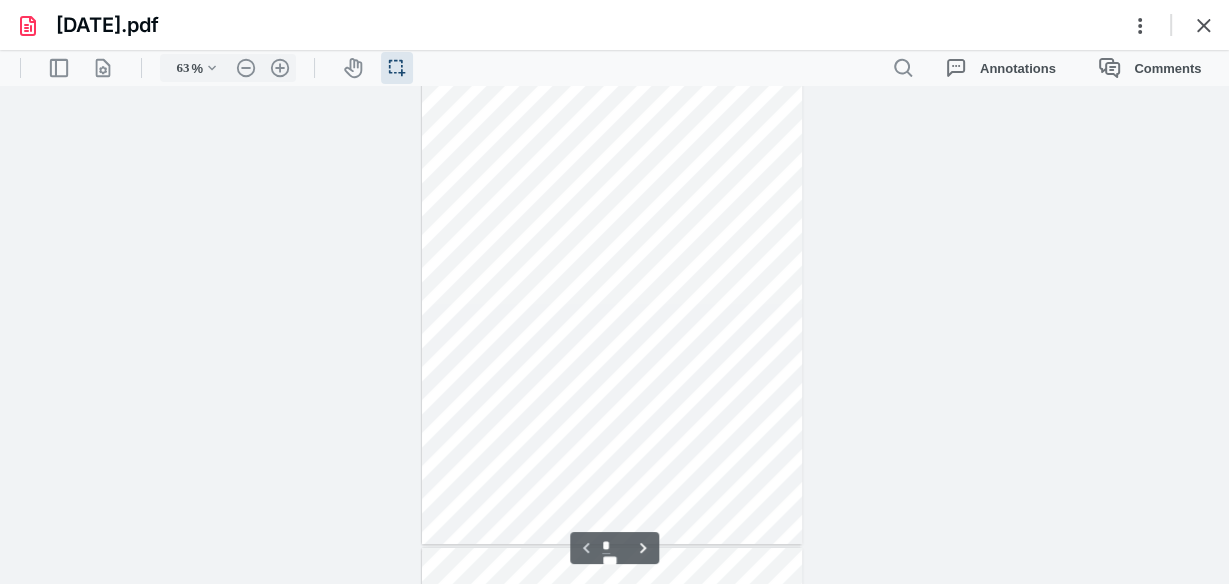drag, startPoint x: 1219, startPoint y: 170, endPoint x: 1223, endPoint y: 377, distance: 207.03865 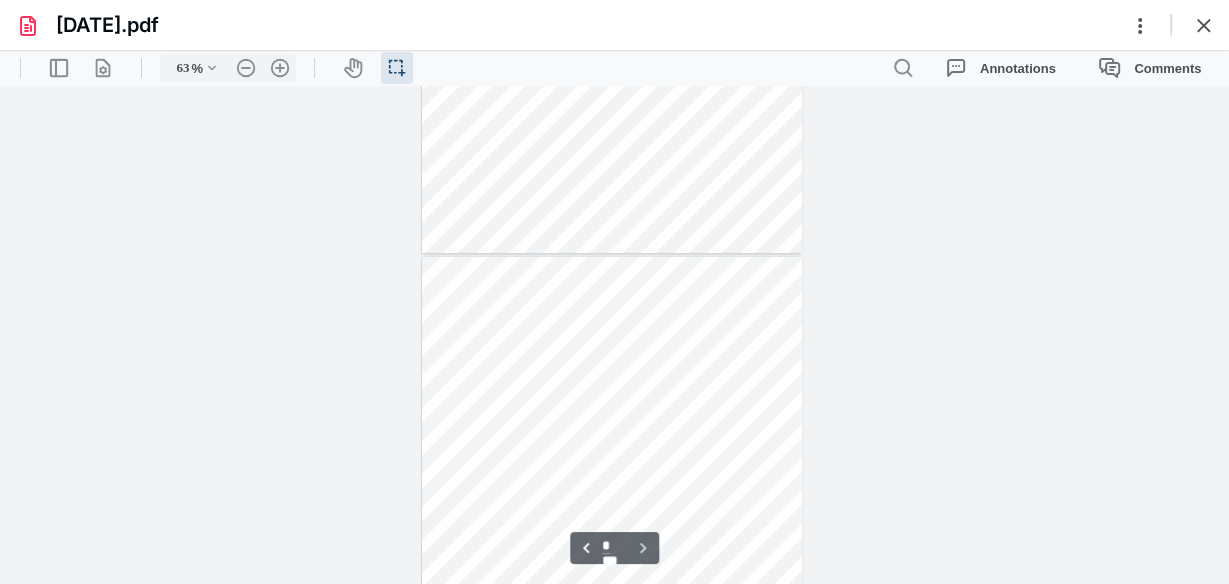 type on "*" 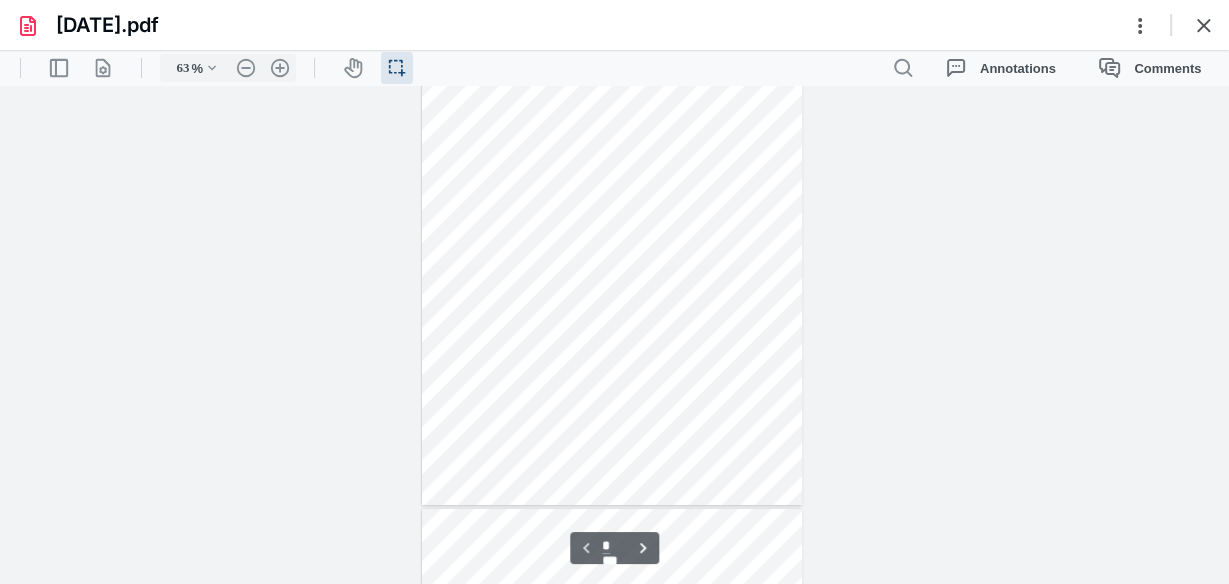 scroll, scrollTop: 0, scrollLeft: 0, axis: both 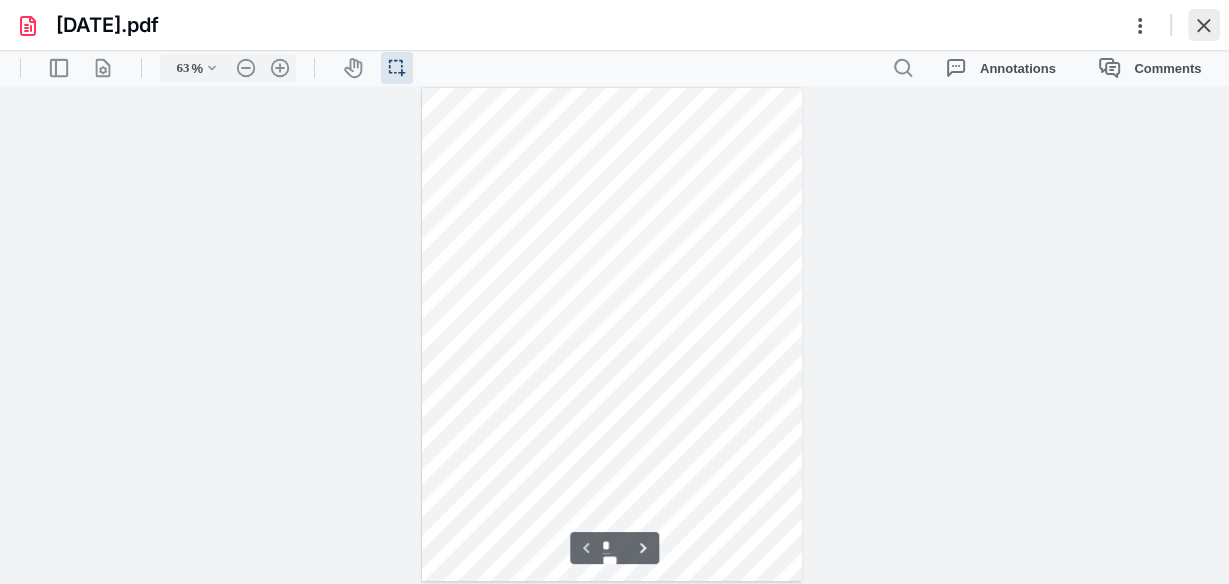 click at bounding box center (1204, 25) 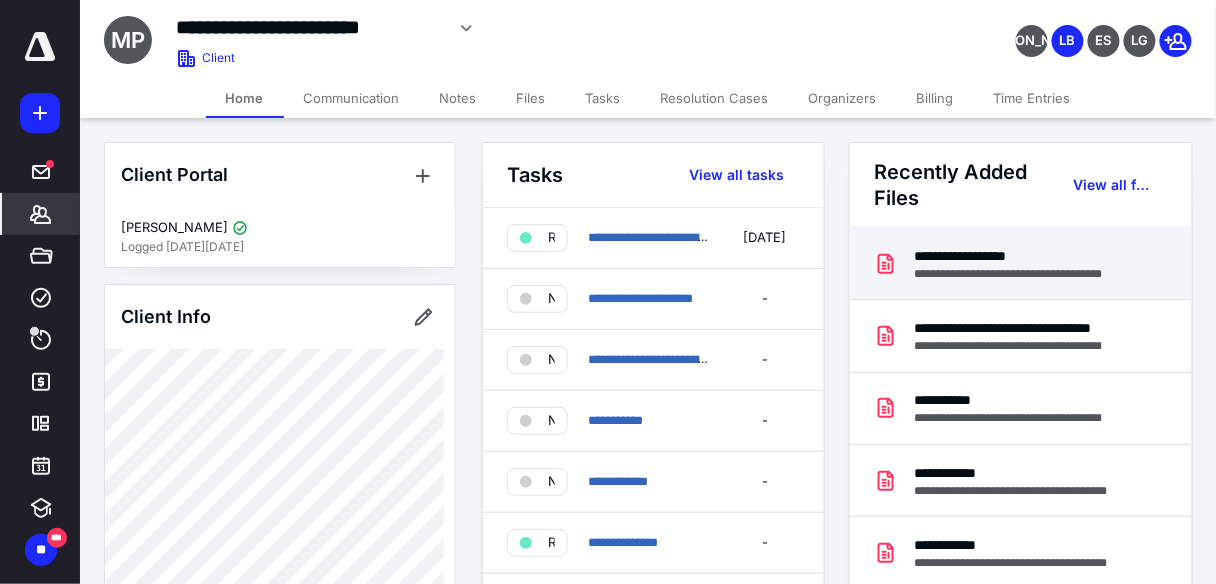click on "**********" at bounding box center [1031, 274] 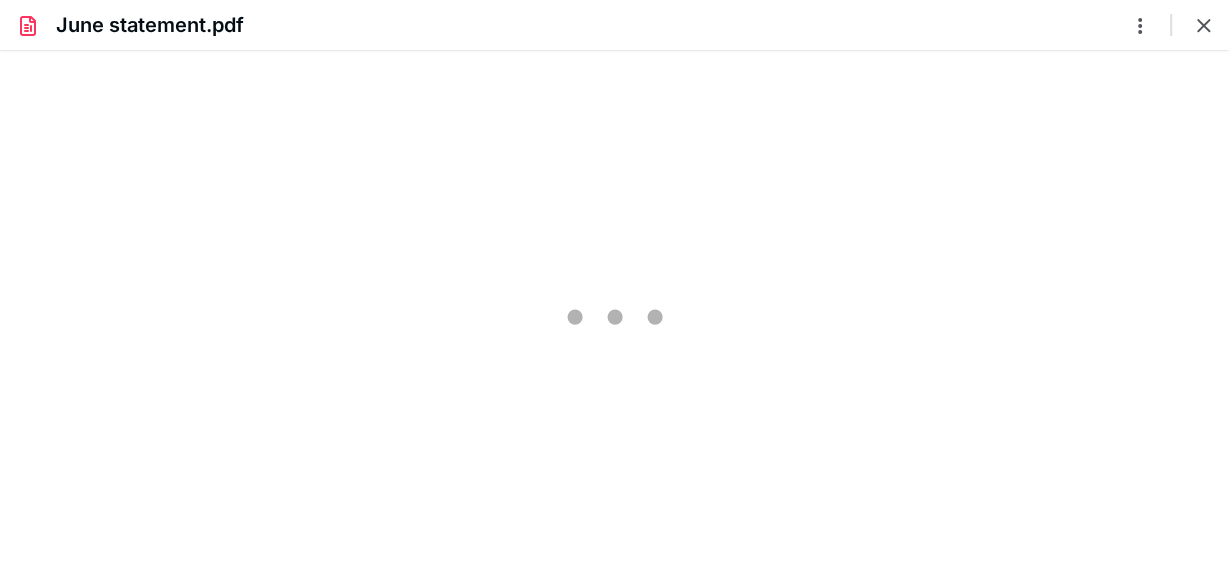 scroll, scrollTop: 0, scrollLeft: 0, axis: both 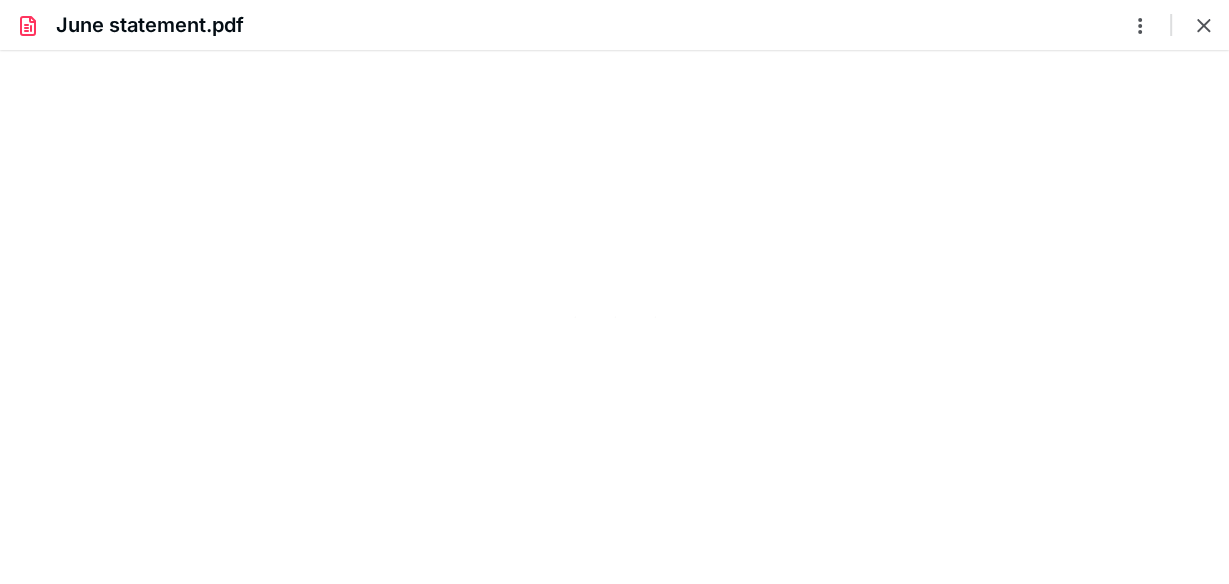 type on "59" 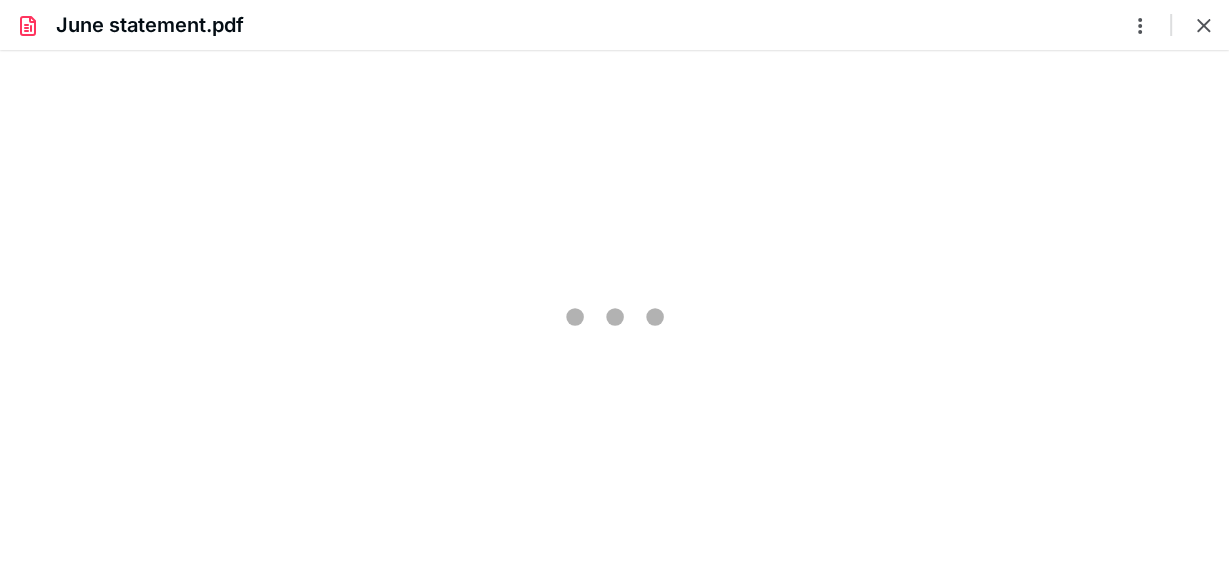 scroll, scrollTop: 37, scrollLeft: 0, axis: vertical 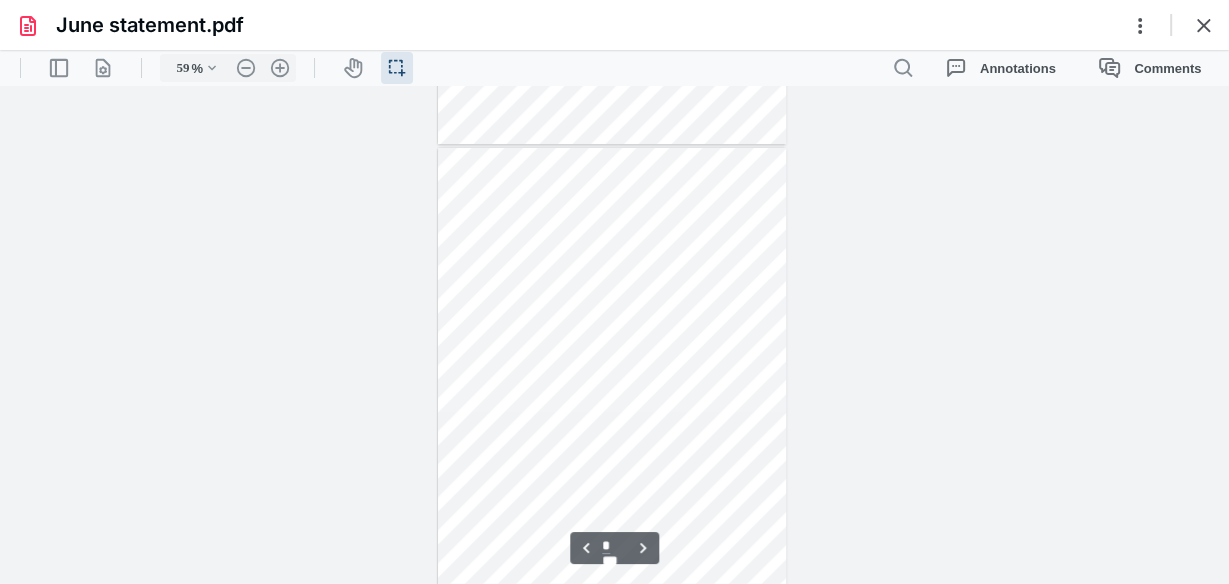 type on "*" 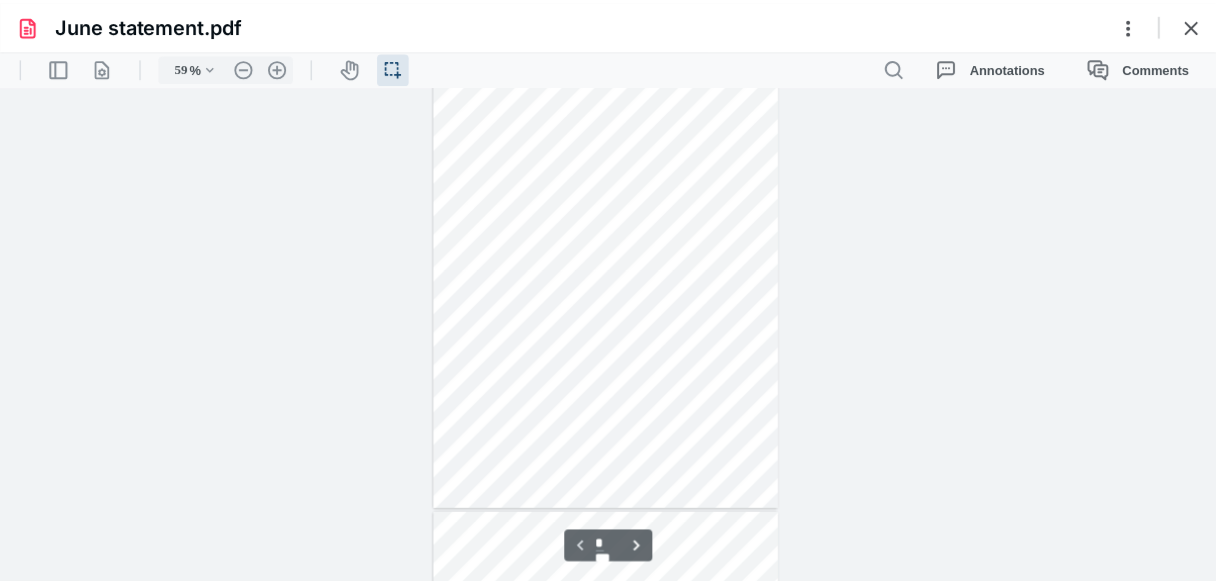 scroll, scrollTop: 0, scrollLeft: 0, axis: both 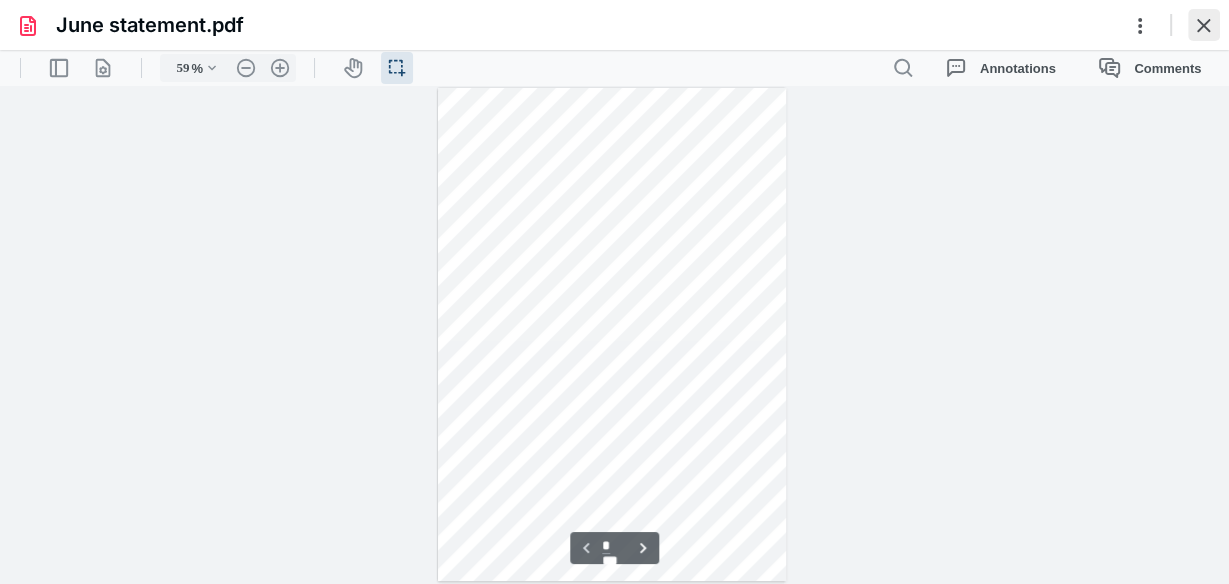 click at bounding box center [1204, 25] 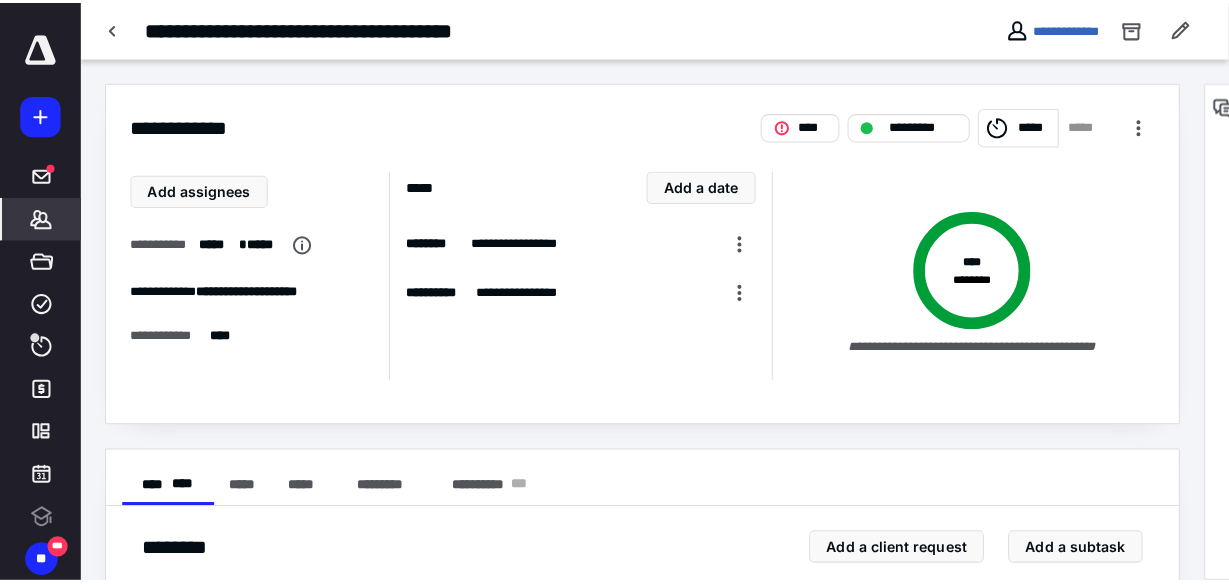 scroll, scrollTop: 0, scrollLeft: 0, axis: both 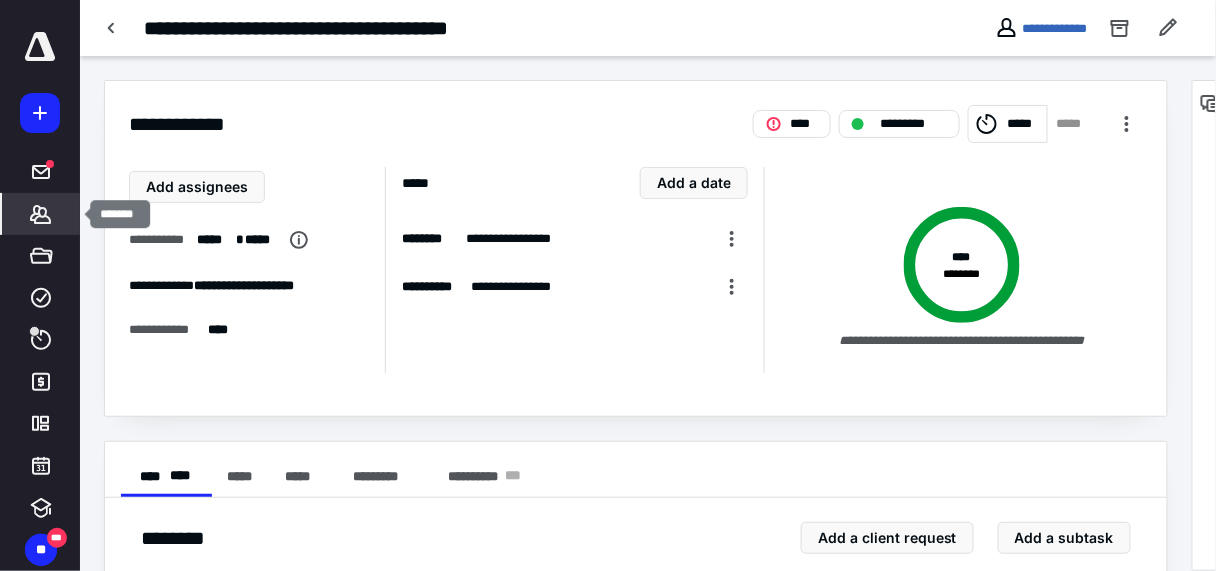 click 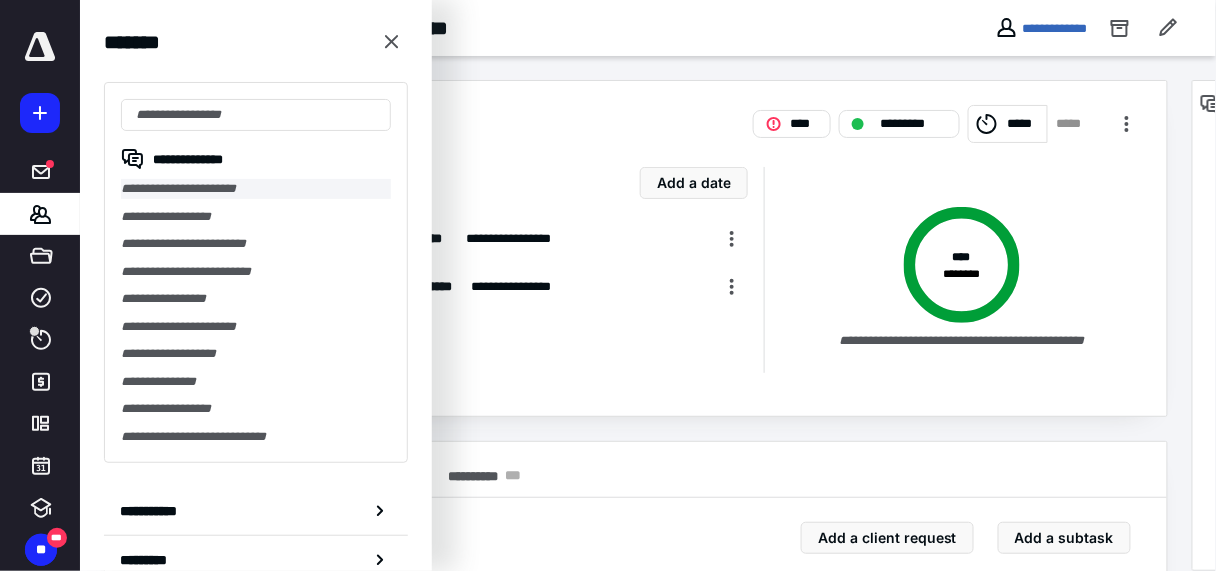 click on "**********" at bounding box center [256, 189] 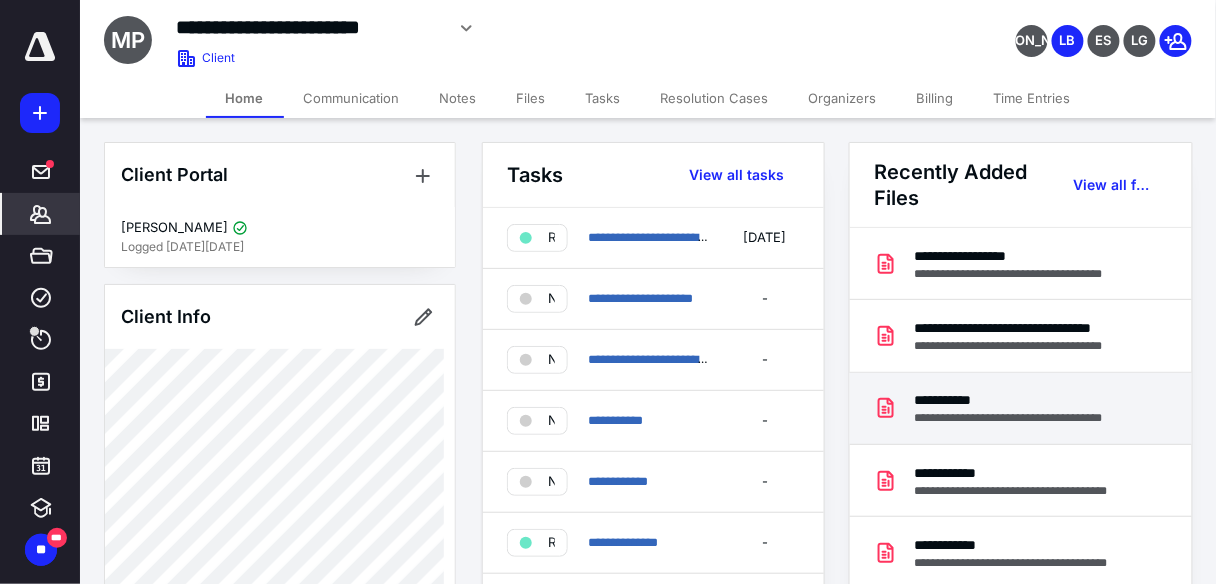 click on "**********" at bounding box center [1027, 418] 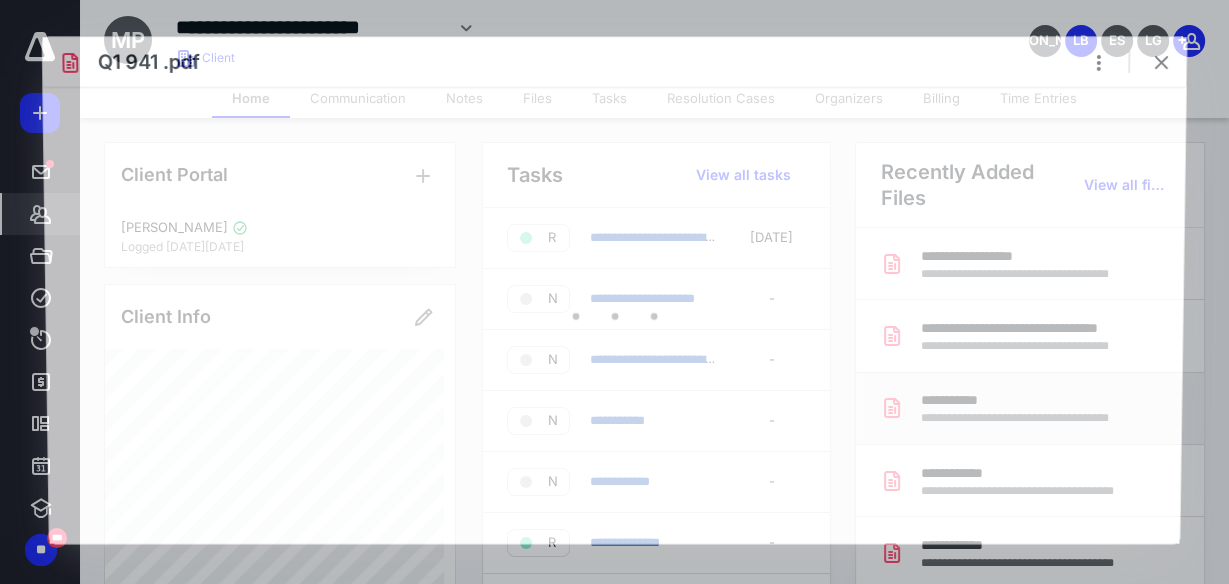 scroll, scrollTop: 0, scrollLeft: 0, axis: both 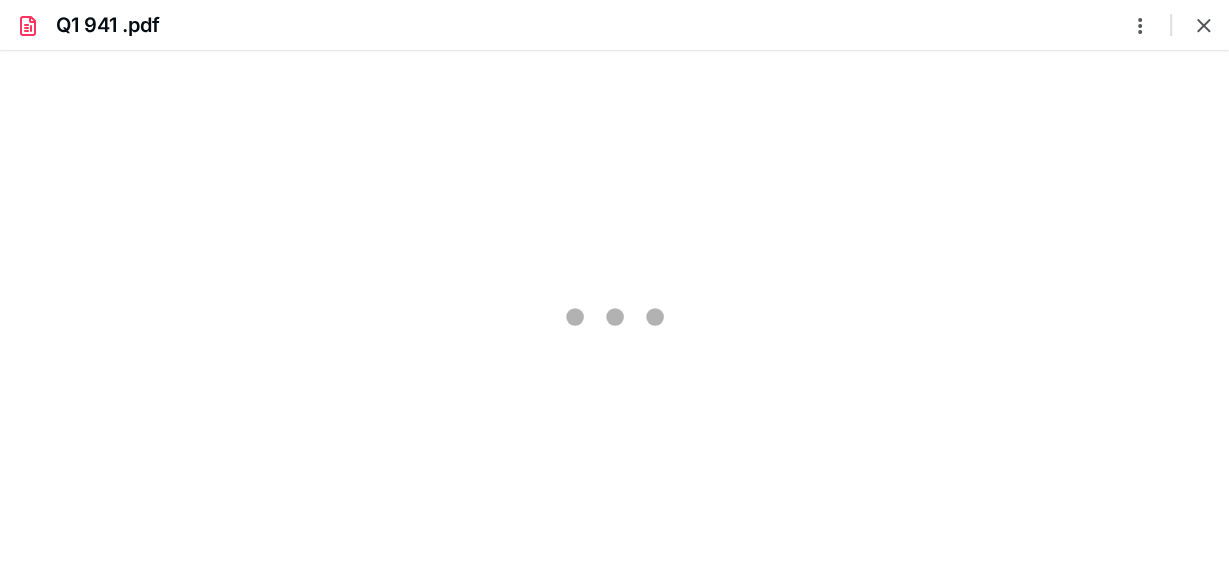 type on "63" 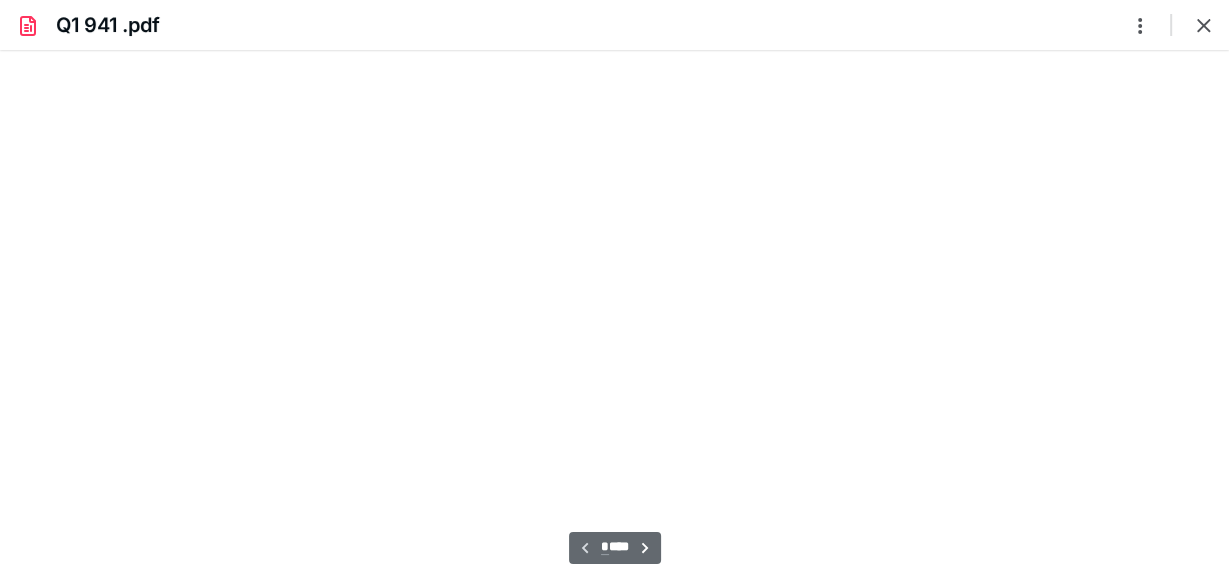 scroll, scrollTop: 37, scrollLeft: 0, axis: vertical 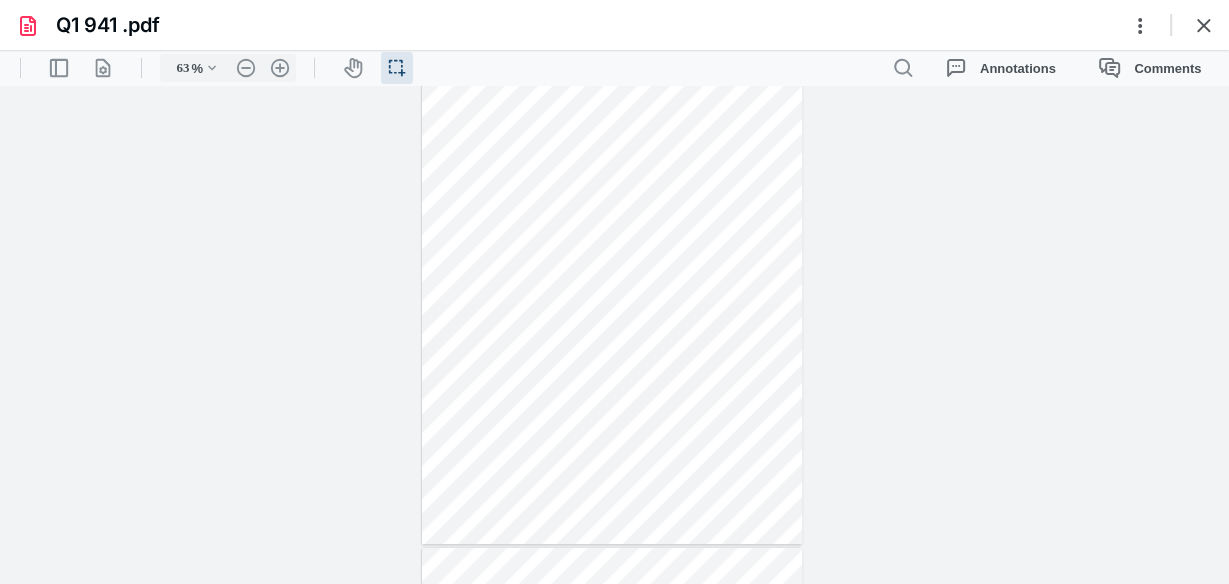 drag, startPoint x: 1228, startPoint y: 172, endPoint x: 1228, endPoint y: 239, distance: 67 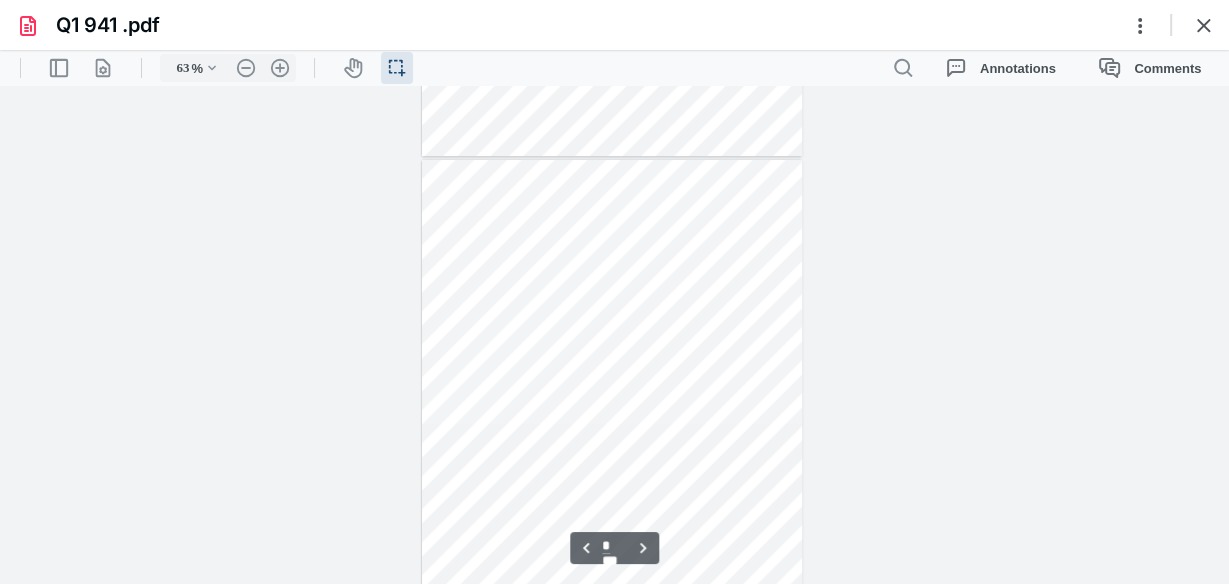 scroll, scrollTop: 619, scrollLeft: 0, axis: vertical 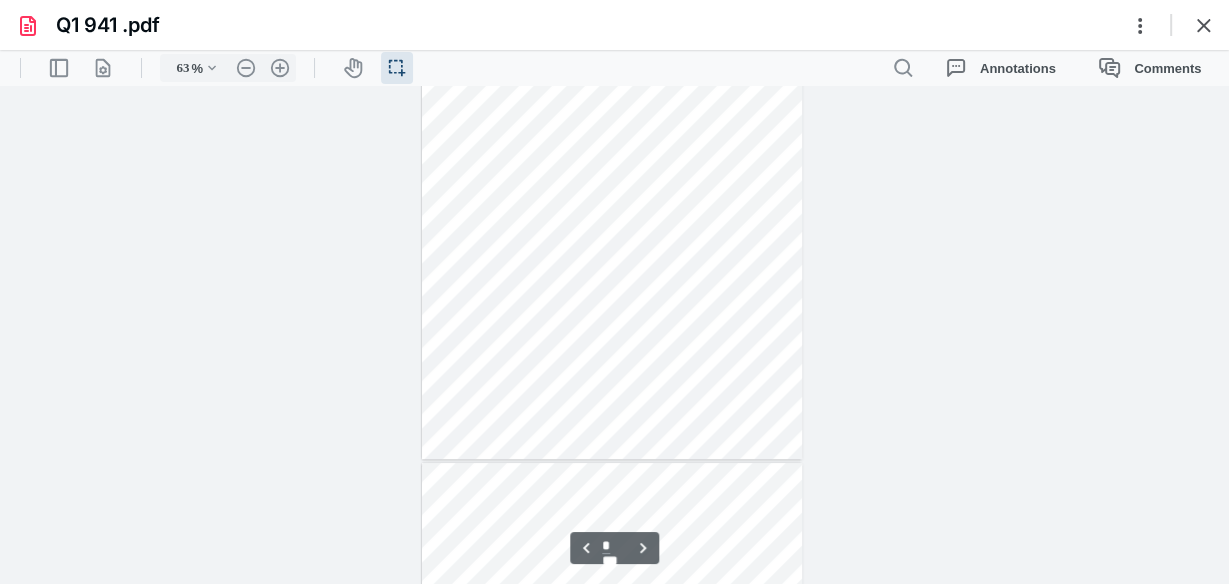 type on "*" 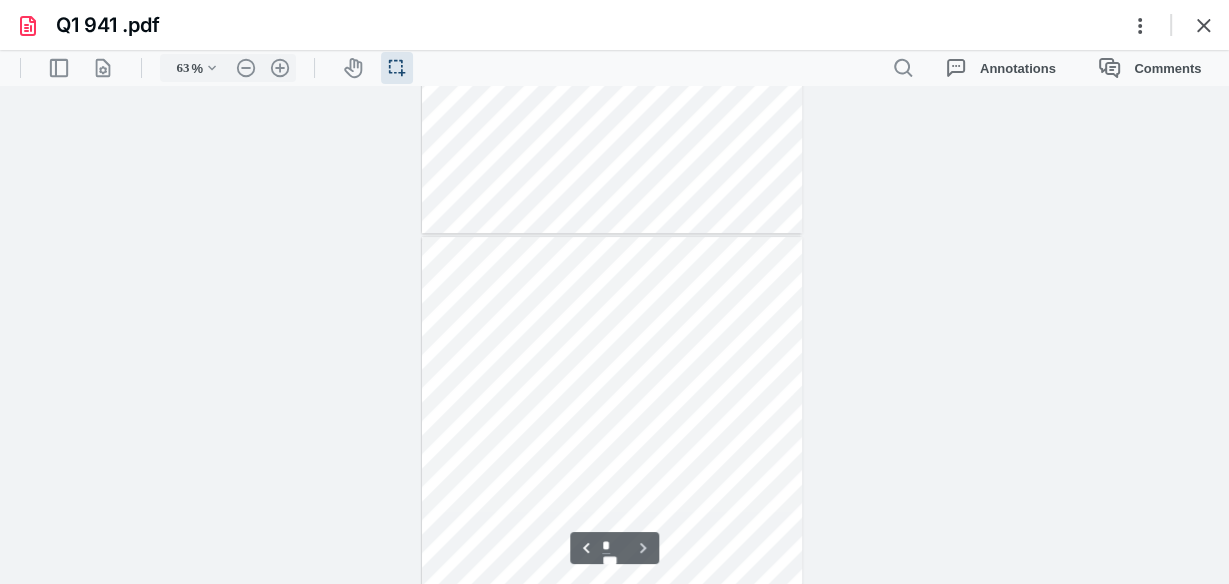 scroll, scrollTop: 881, scrollLeft: 0, axis: vertical 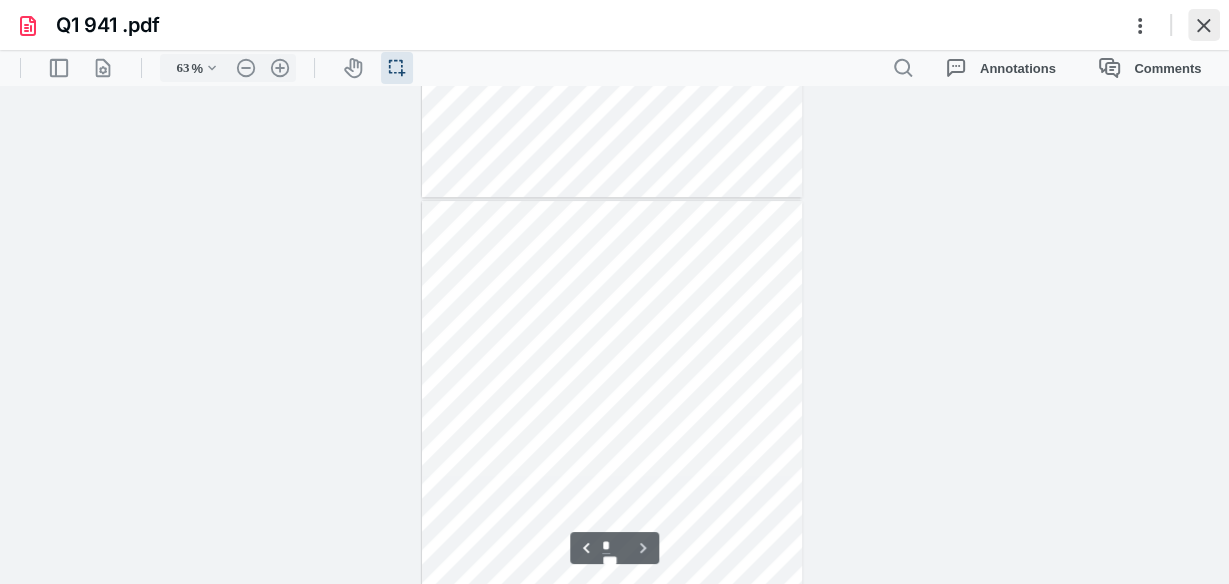 click at bounding box center (1204, 25) 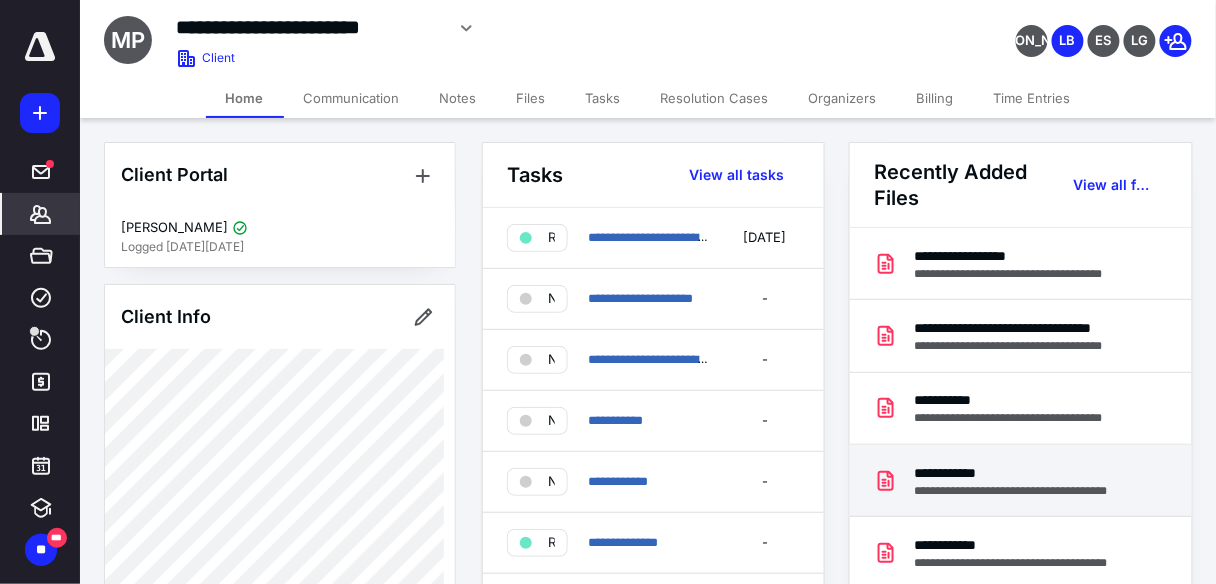click on "**********" at bounding box center [1025, 473] 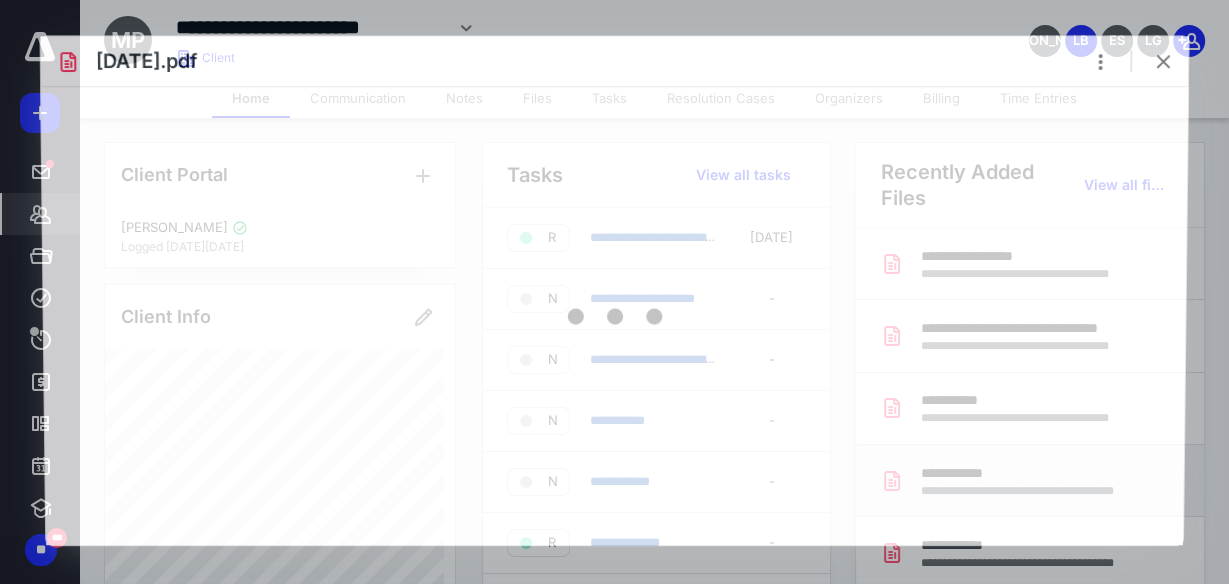 click at bounding box center (614, 315) 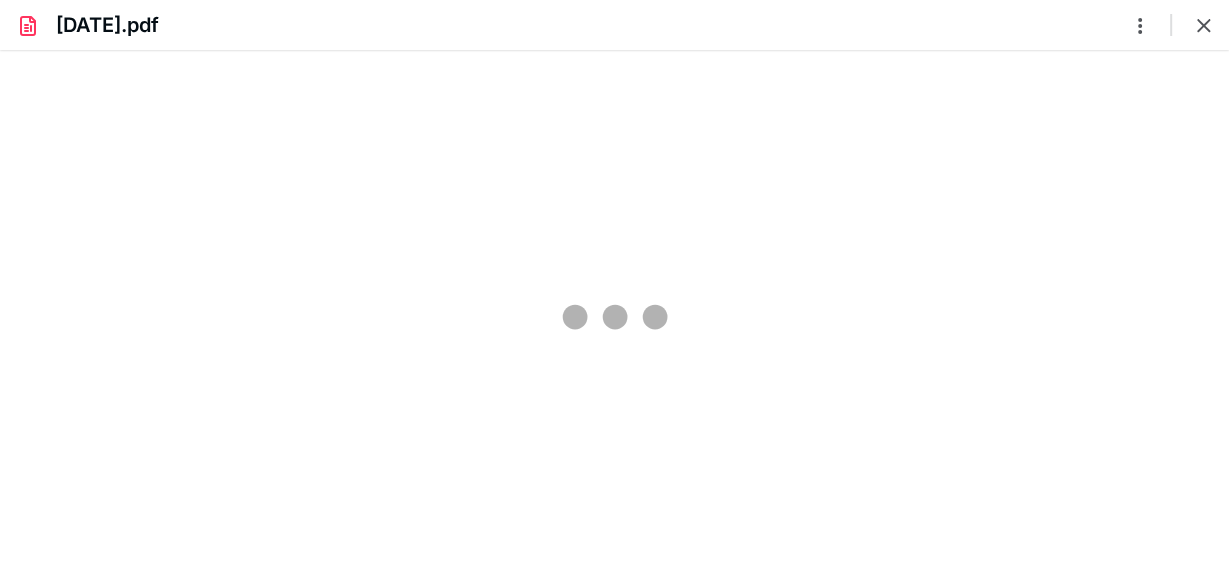 scroll, scrollTop: 0, scrollLeft: 0, axis: both 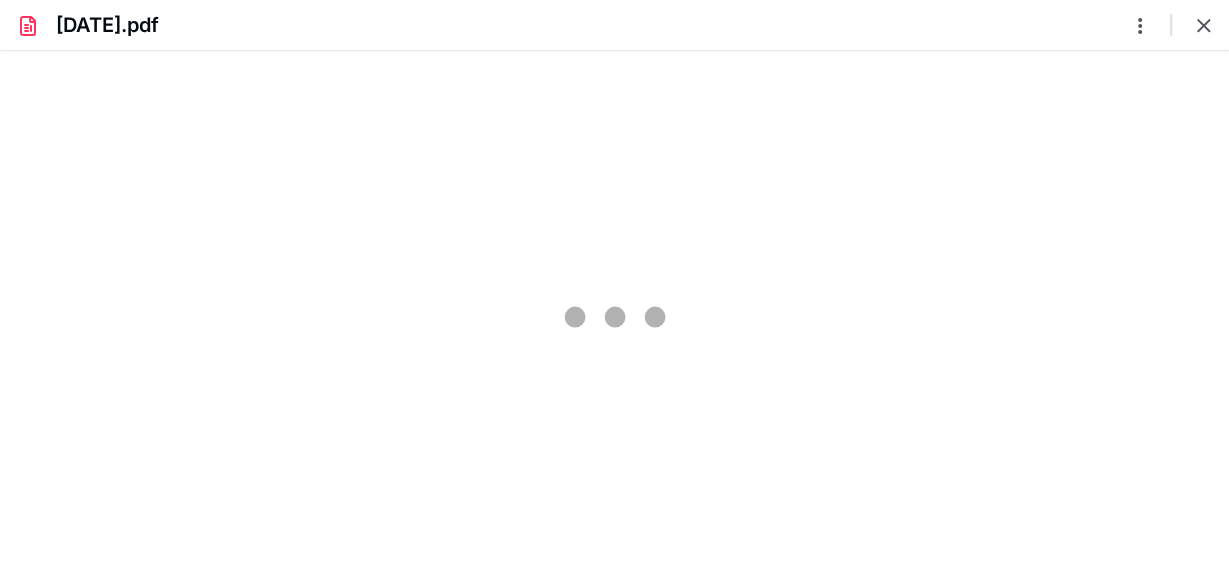 type on "63" 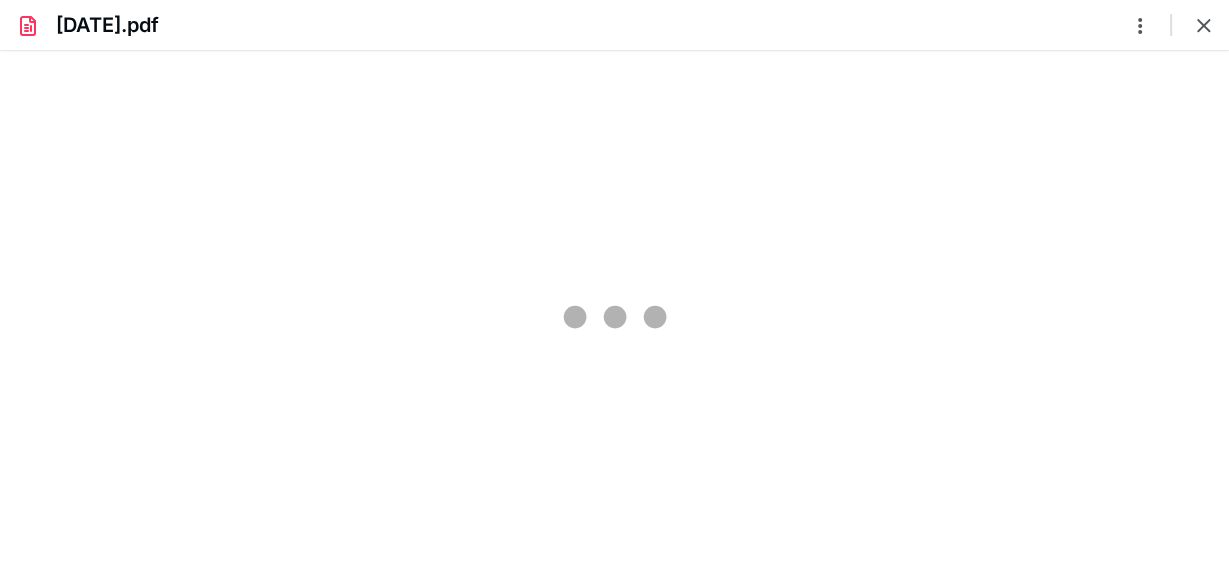 scroll, scrollTop: 37, scrollLeft: 0, axis: vertical 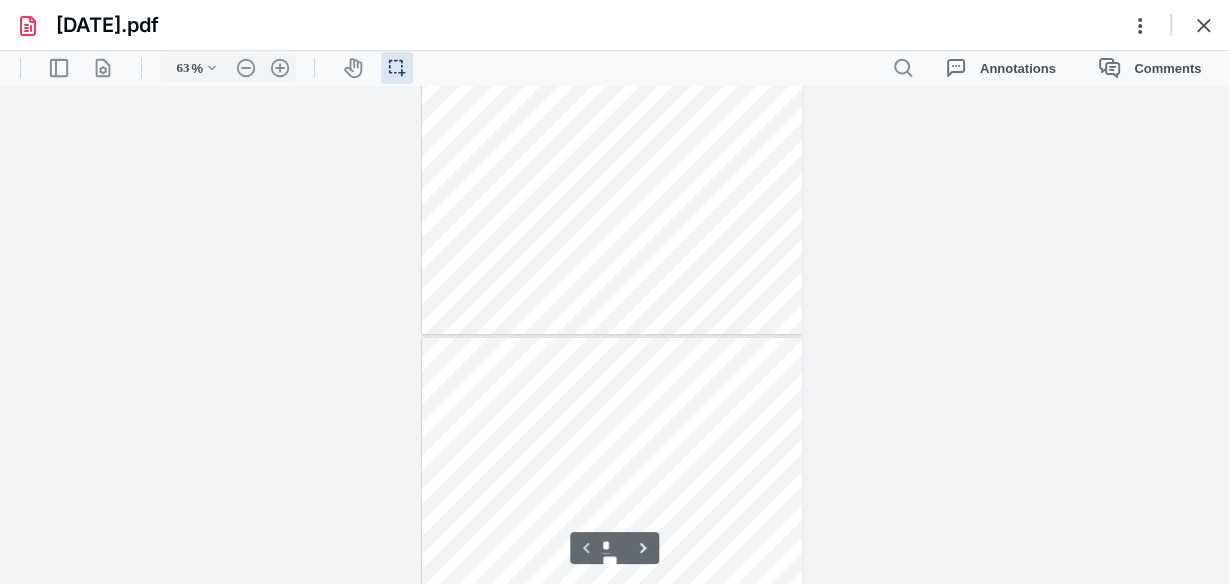 type on "*" 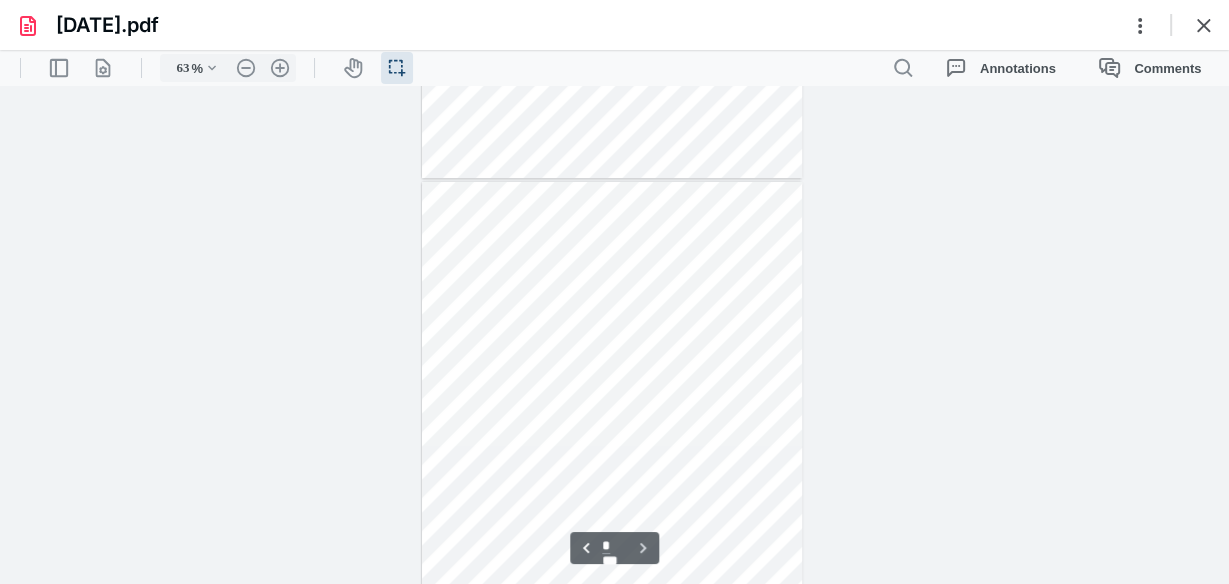 scroll, scrollTop: 380, scrollLeft: 0, axis: vertical 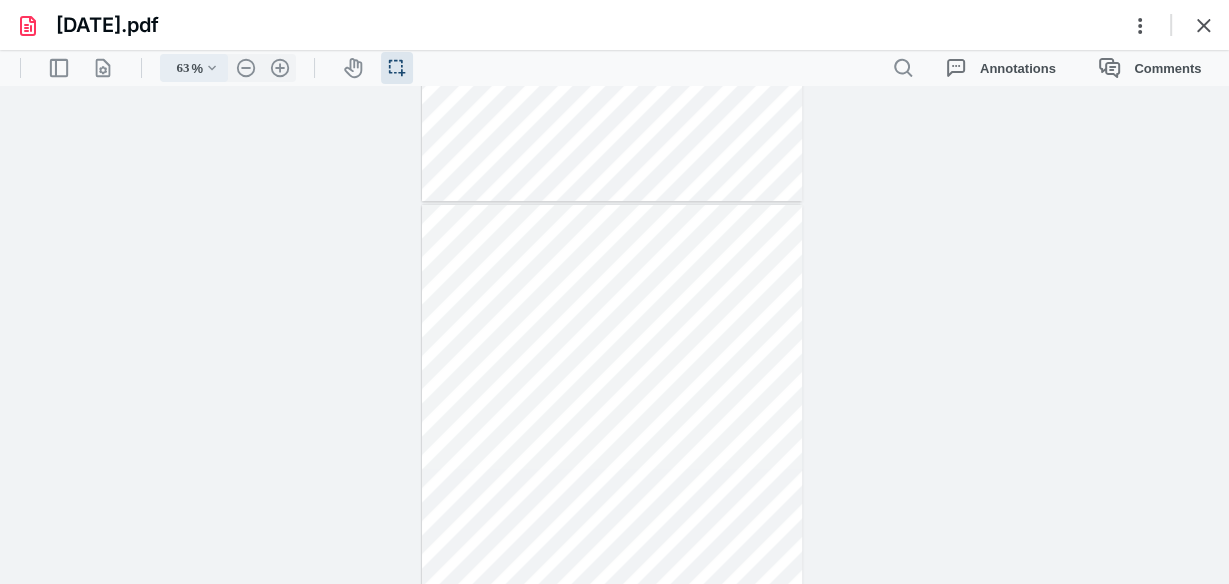 click on ".cls-1{fill:#abb0c4;} icon - chevron - down" at bounding box center (212, 68) 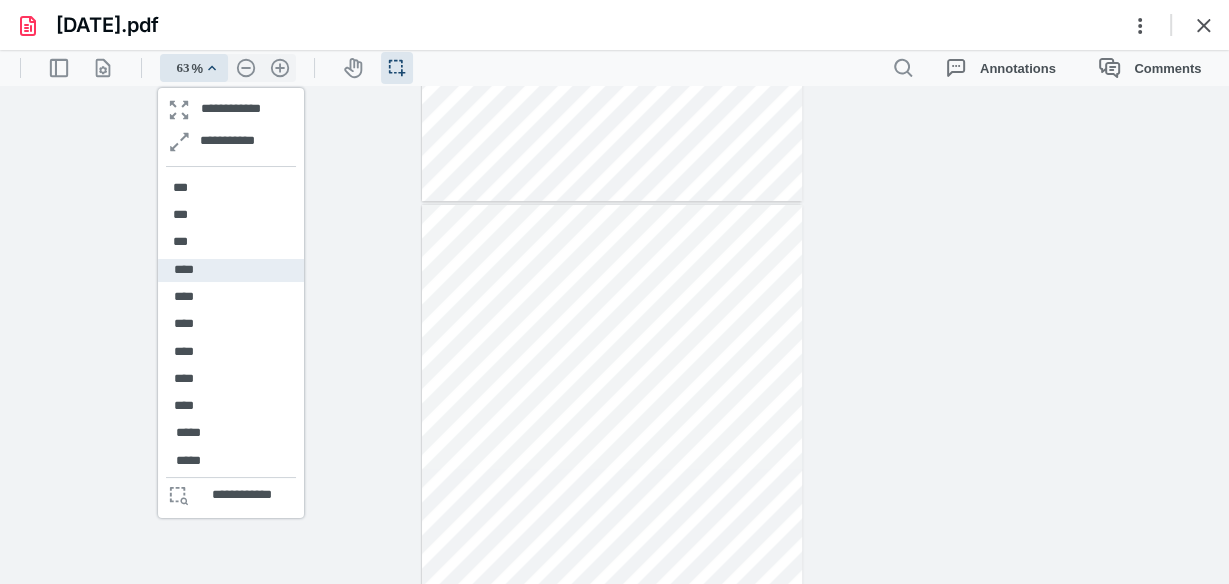click on "****" at bounding box center (231, 270) 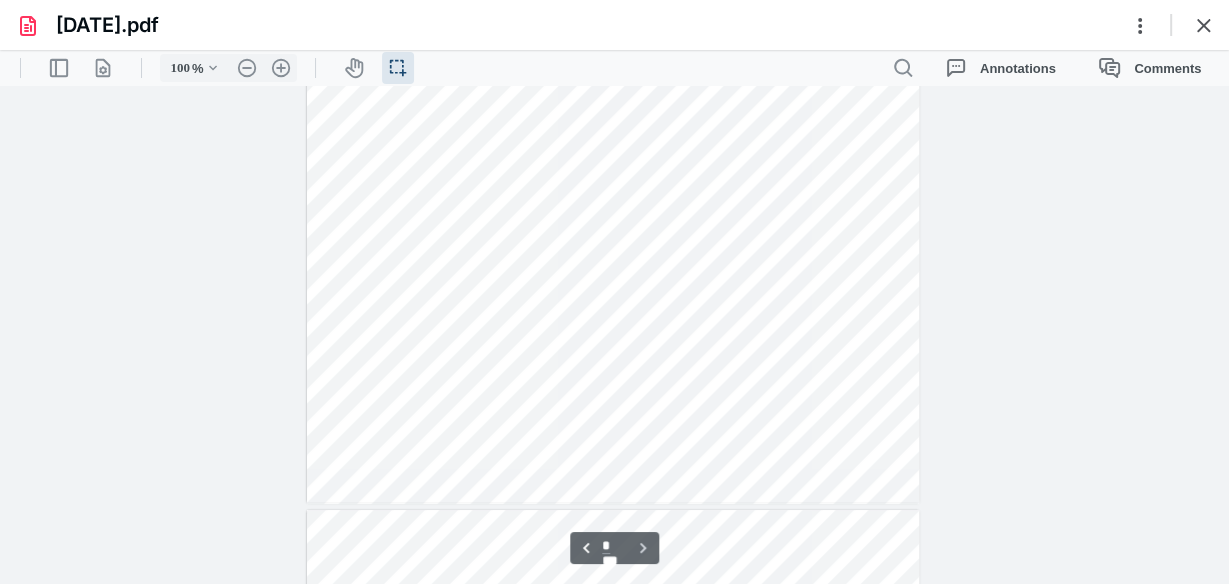 scroll, scrollTop: 752, scrollLeft: 0, axis: vertical 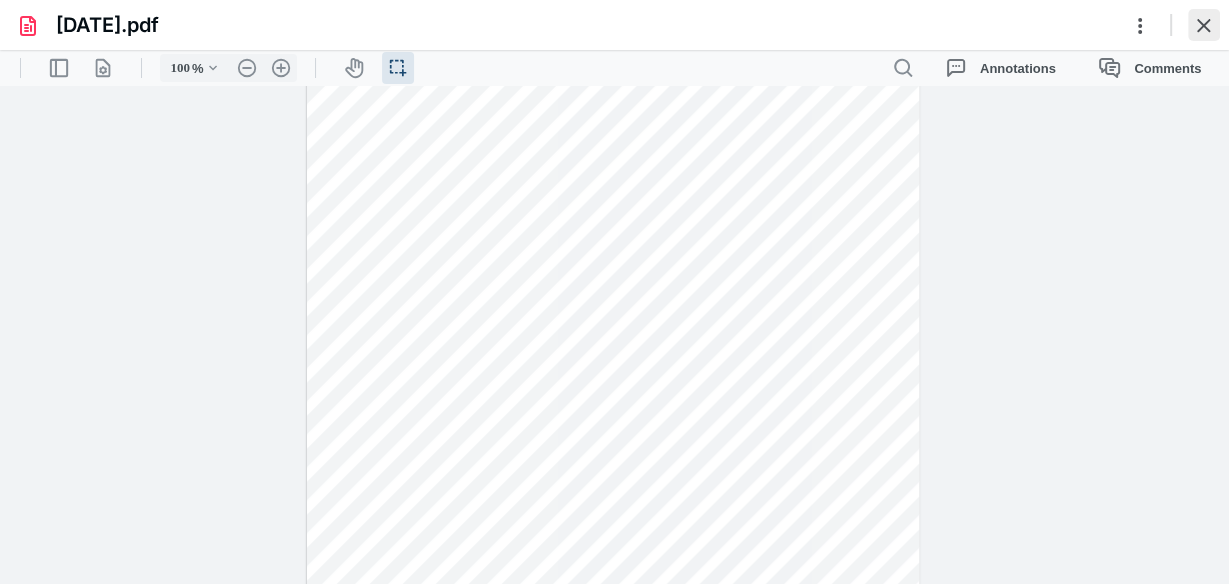 click at bounding box center (1204, 25) 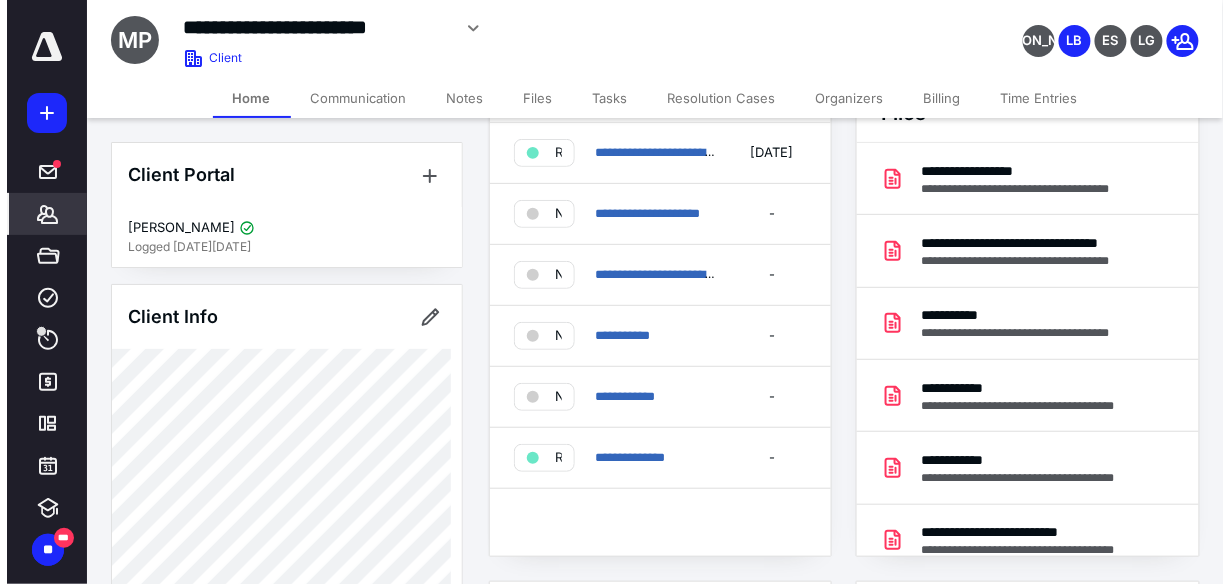 scroll, scrollTop: 165, scrollLeft: 0, axis: vertical 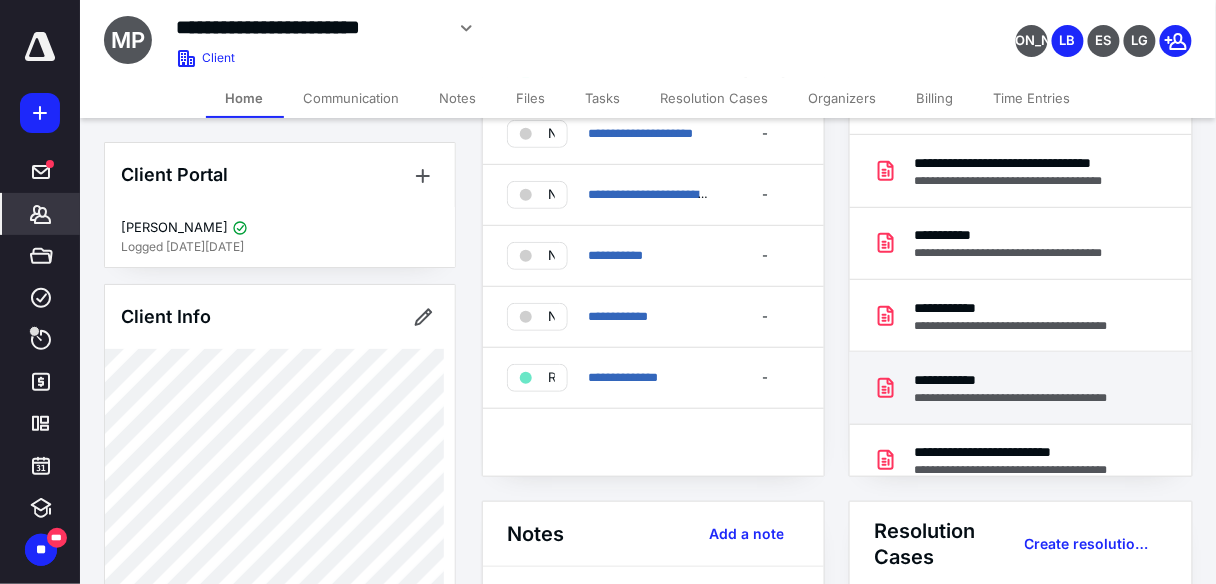 click on "**********" at bounding box center [1025, 380] 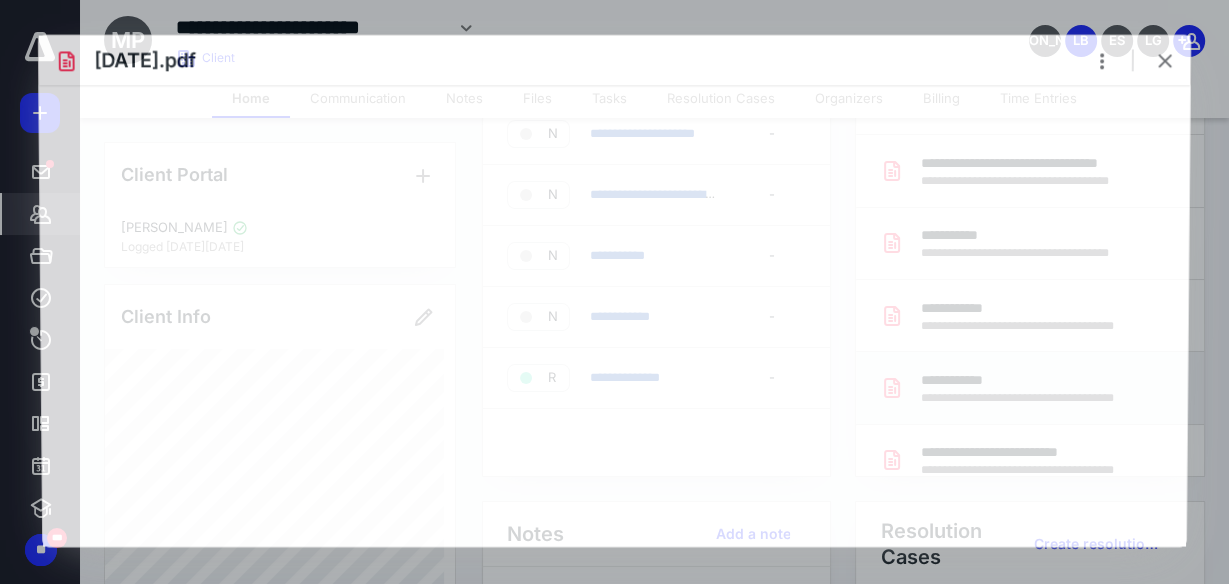 click at bounding box center (614, 315) 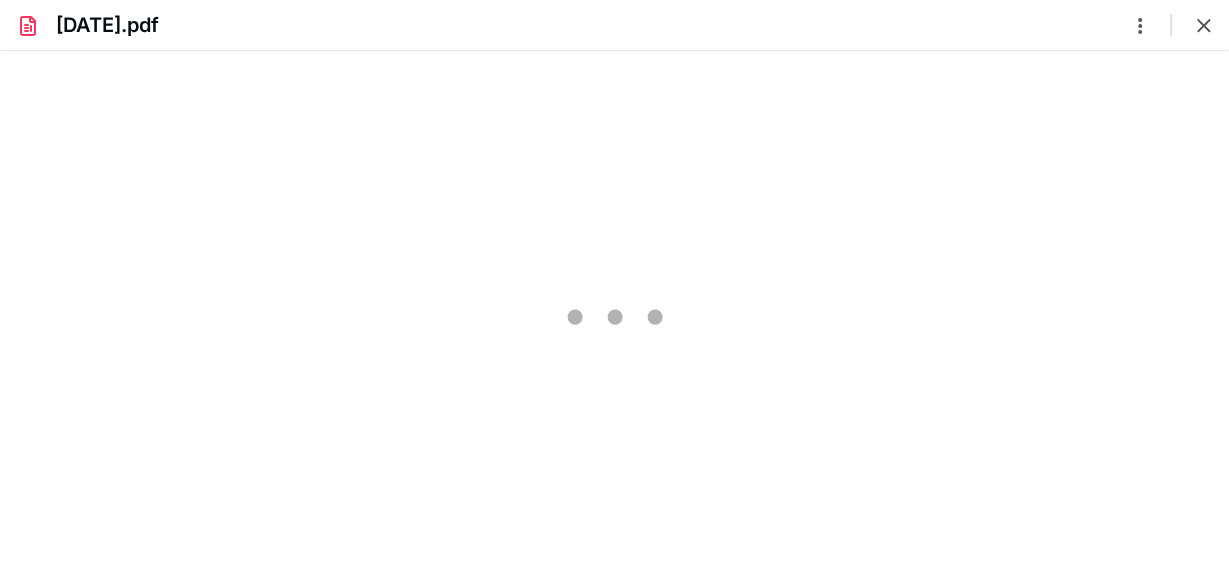 scroll, scrollTop: 0, scrollLeft: 0, axis: both 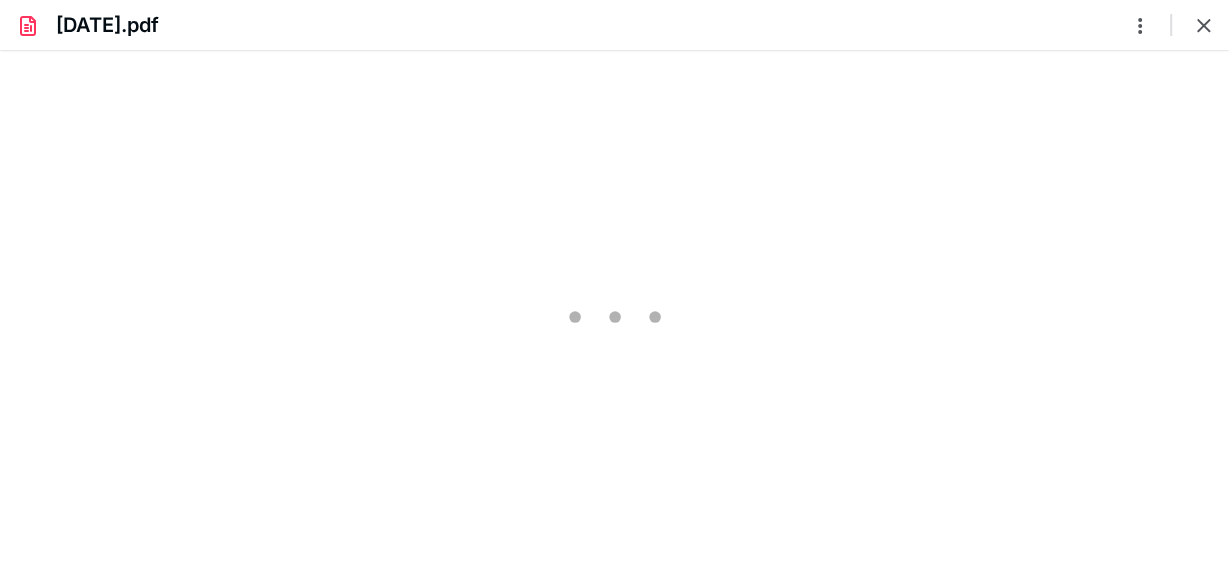 type on "63" 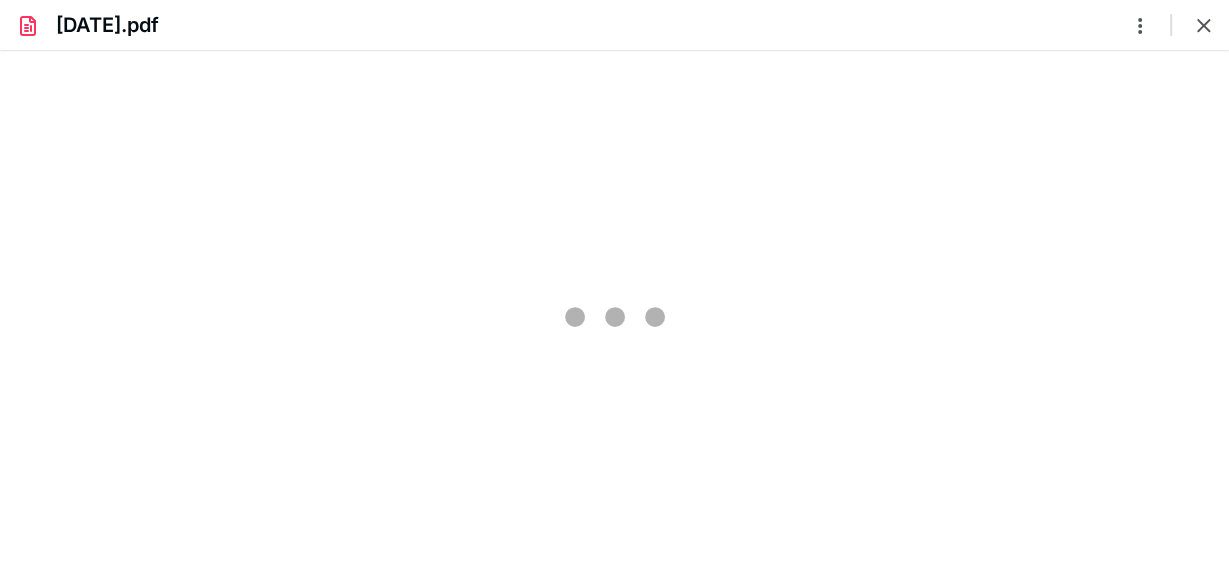 scroll, scrollTop: 37, scrollLeft: 0, axis: vertical 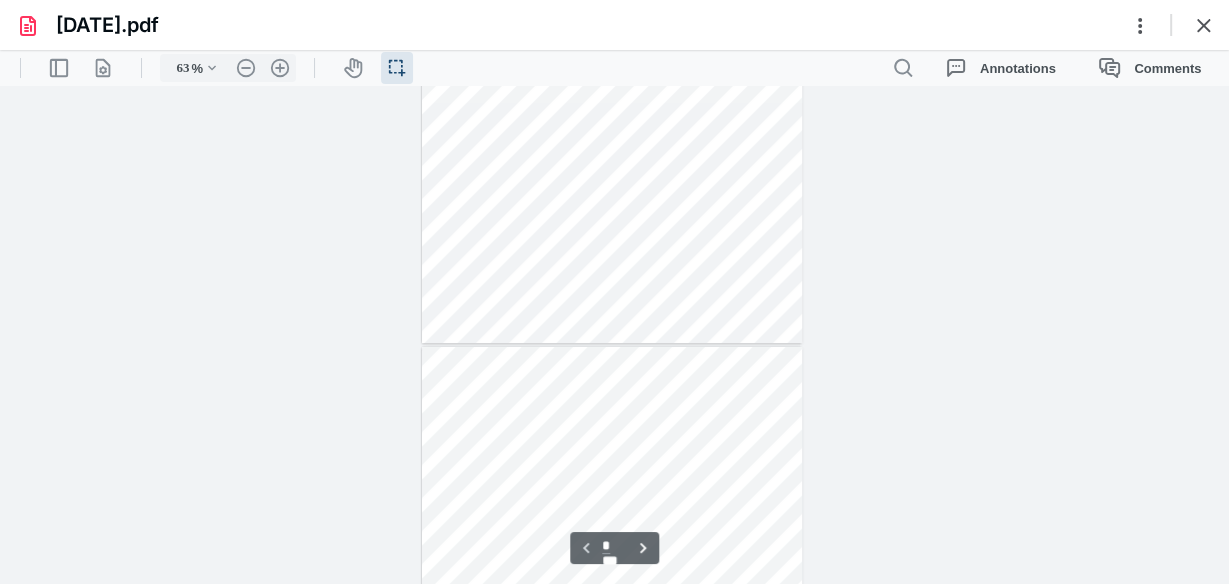 type on "*" 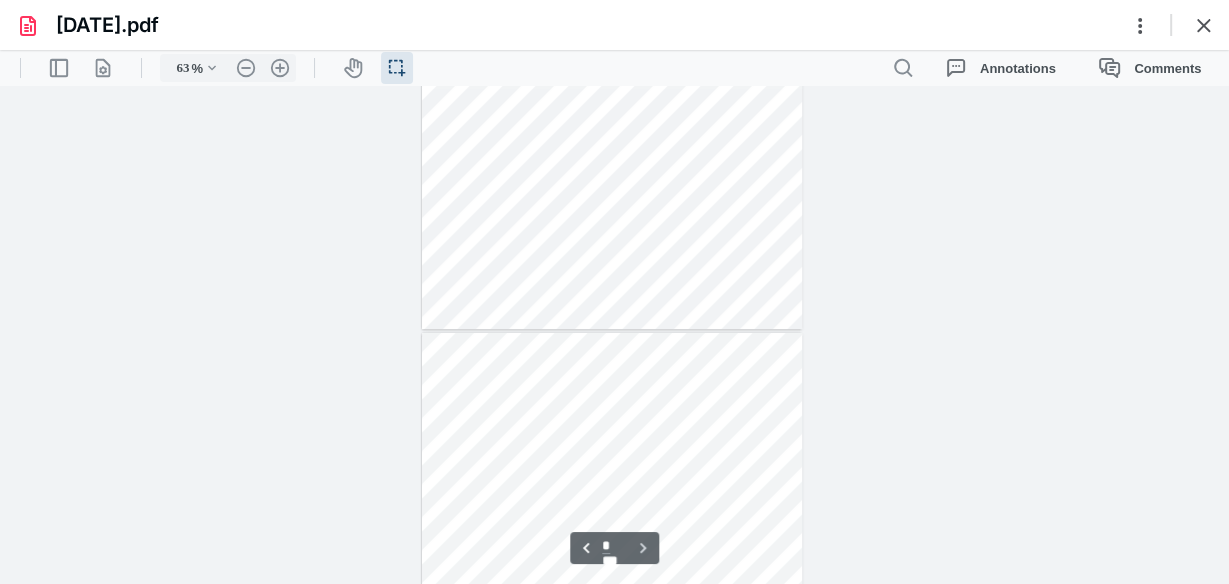 scroll, scrollTop: 253, scrollLeft: 0, axis: vertical 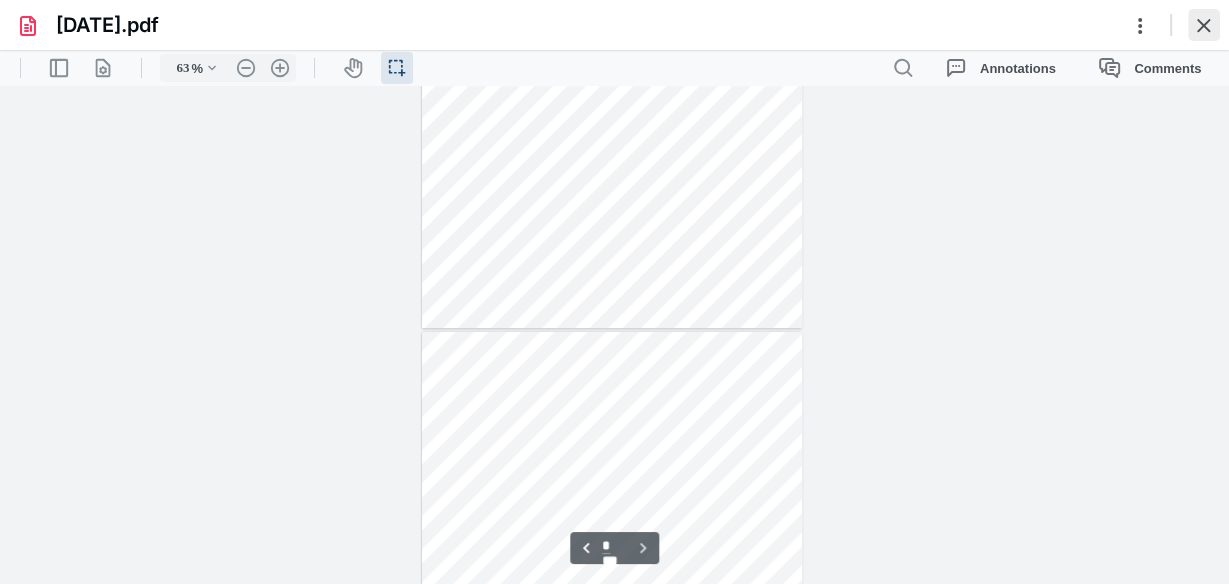 click at bounding box center [1204, 25] 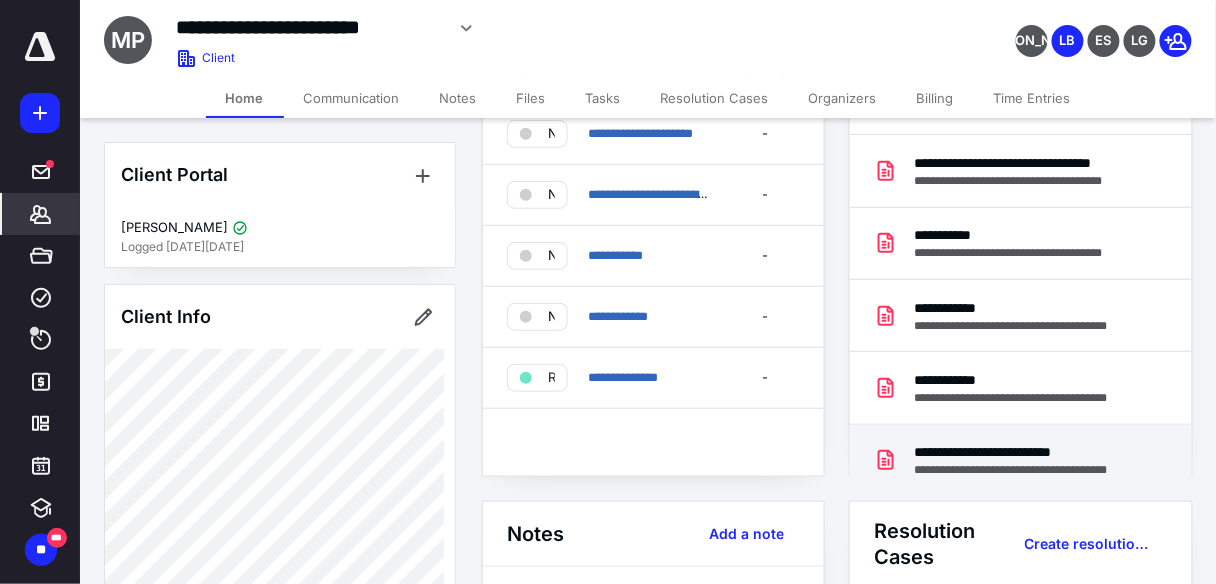 click on "**********" at bounding box center (1025, 452) 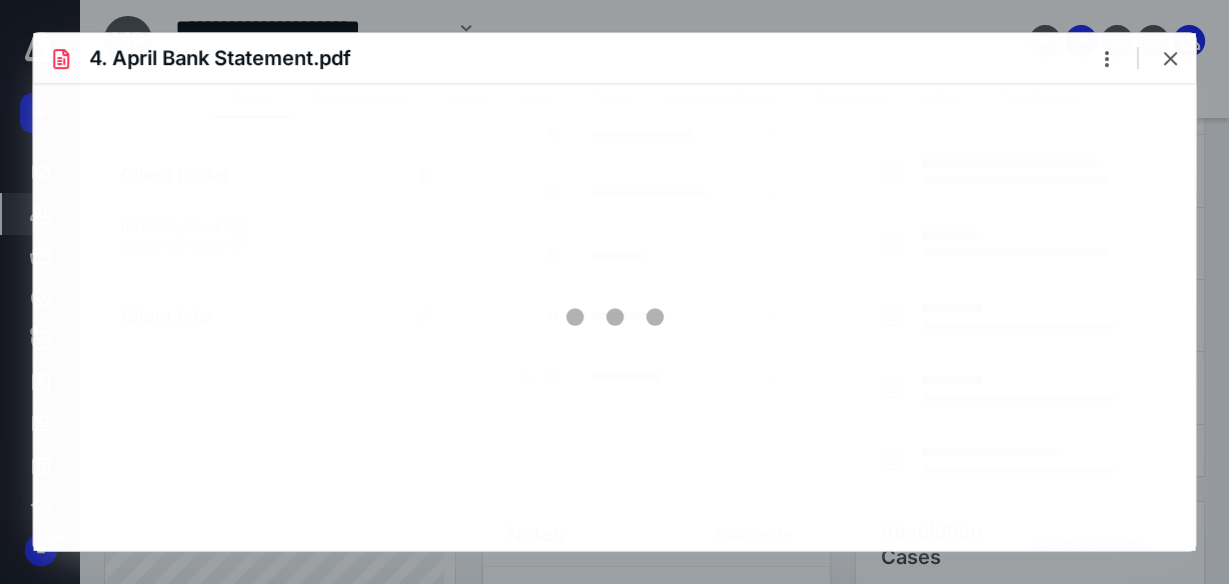 scroll, scrollTop: 0, scrollLeft: 0, axis: both 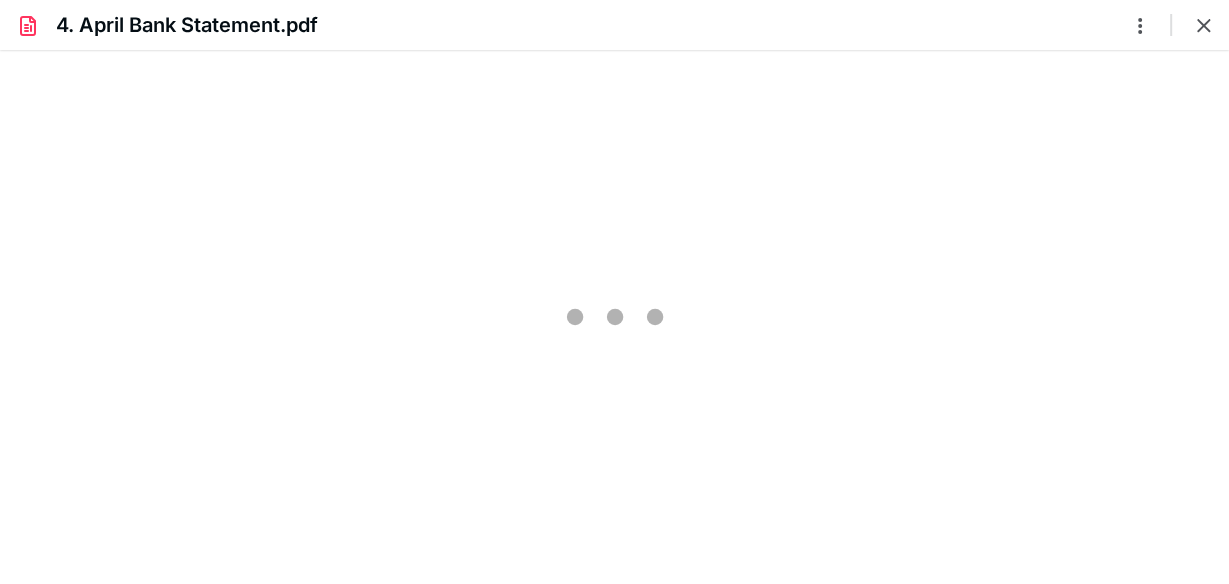 type on "59" 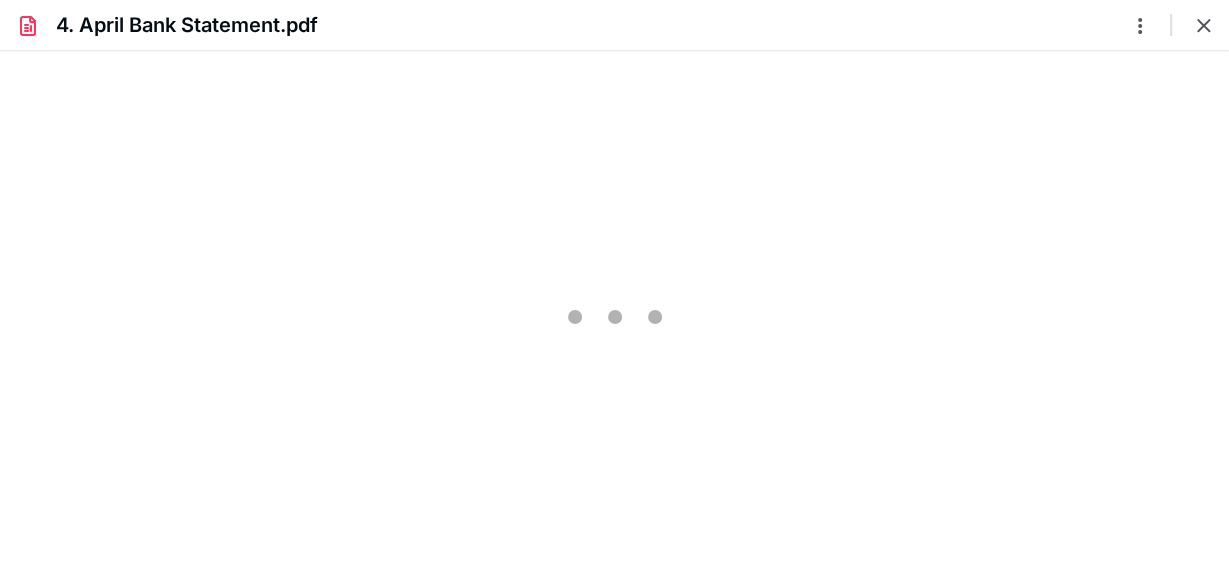 scroll, scrollTop: 37, scrollLeft: 0, axis: vertical 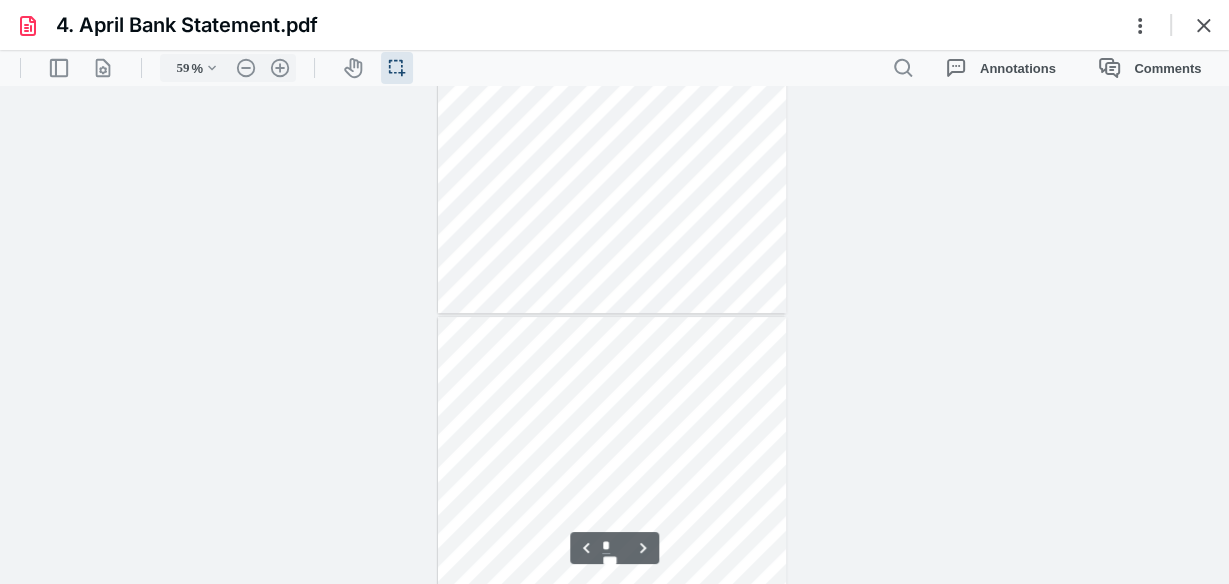 type on "*" 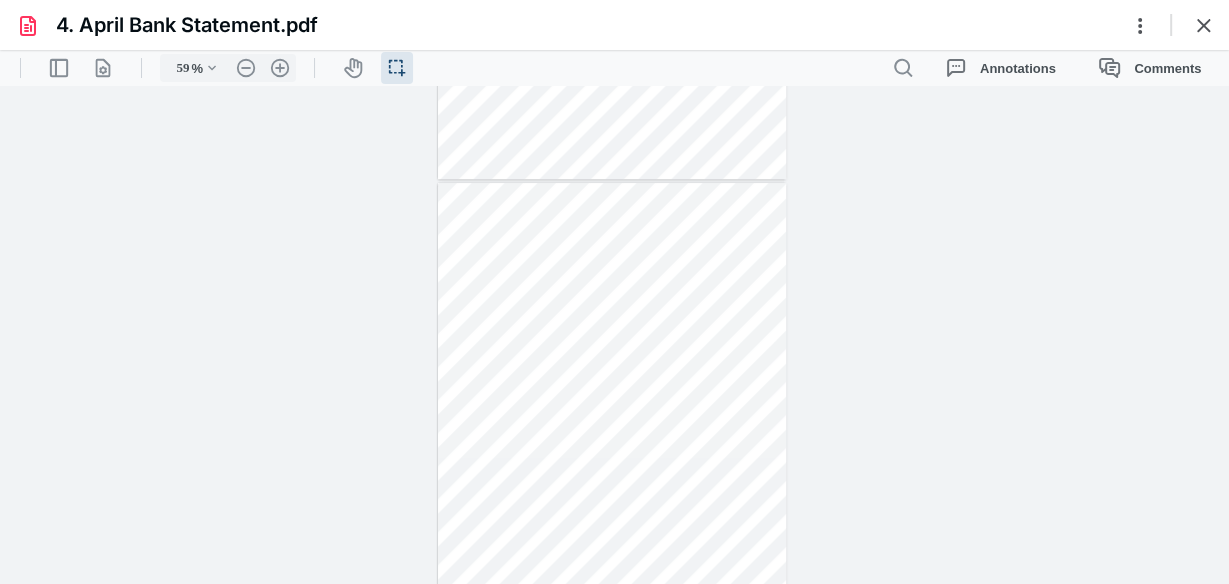 scroll, scrollTop: 899, scrollLeft: 0, axis: vertical 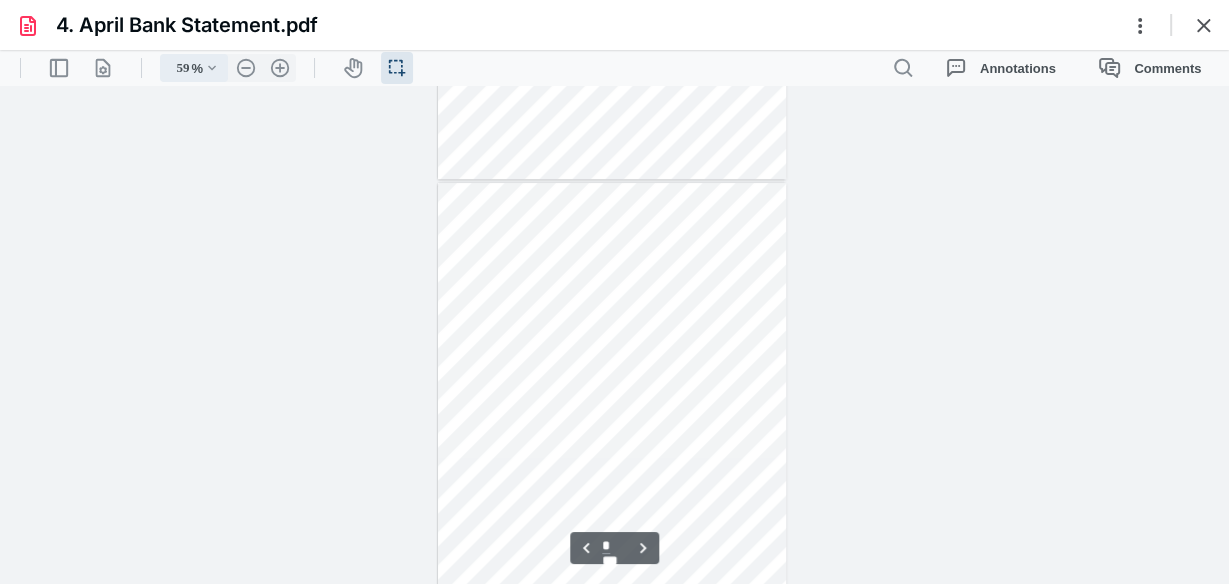 click on ".cls-1{fill:#abb0c4;} icon - chevron - down" at bounding box center (212, 68) 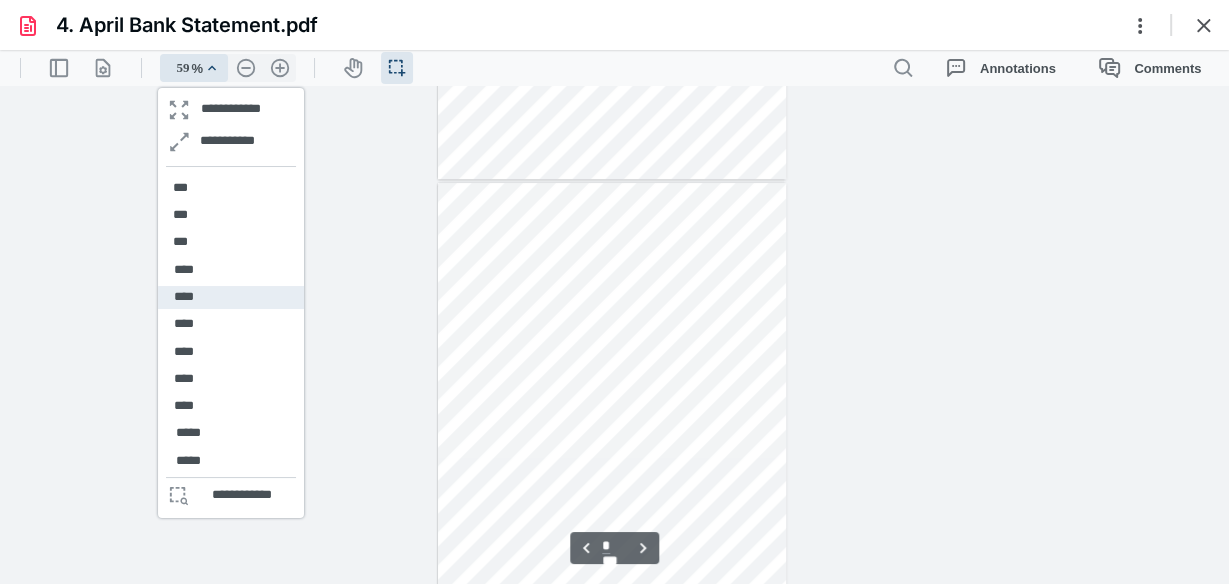 click on "****" at bounding box center (184, 297) 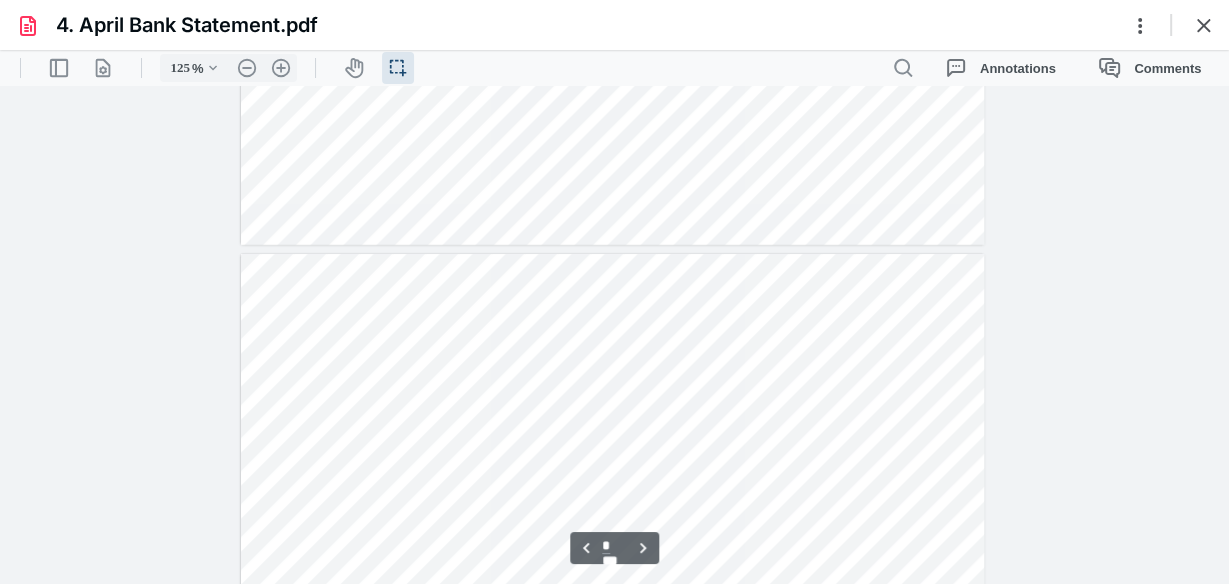 scroll, scrollTop: 2181, scrollLeft: 0, axis: vertical 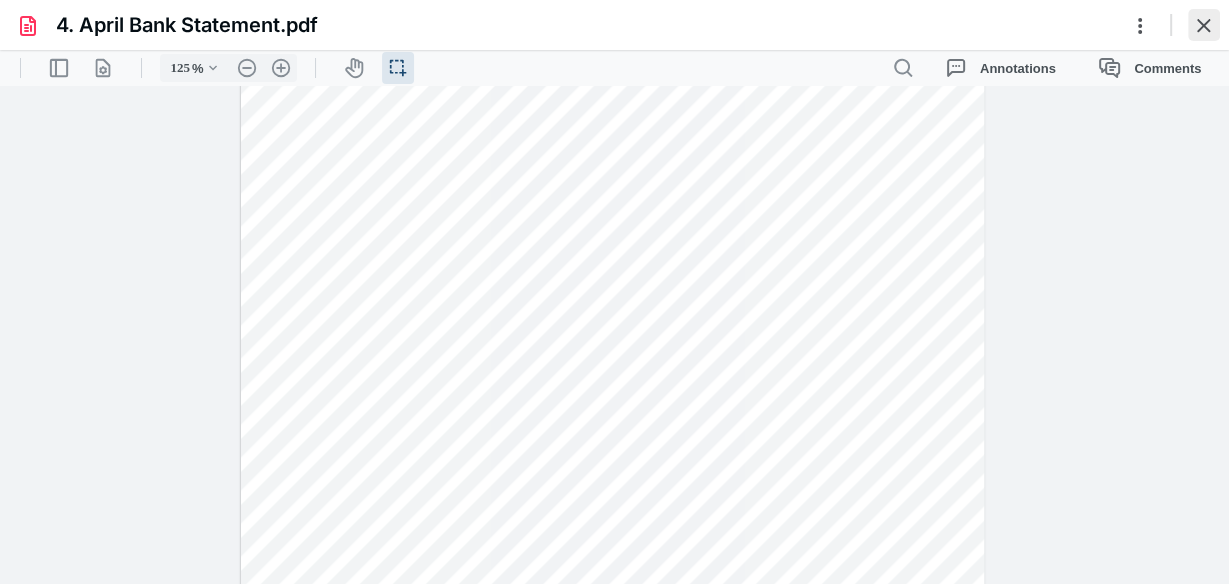 click at bounding box center [1204, 25] 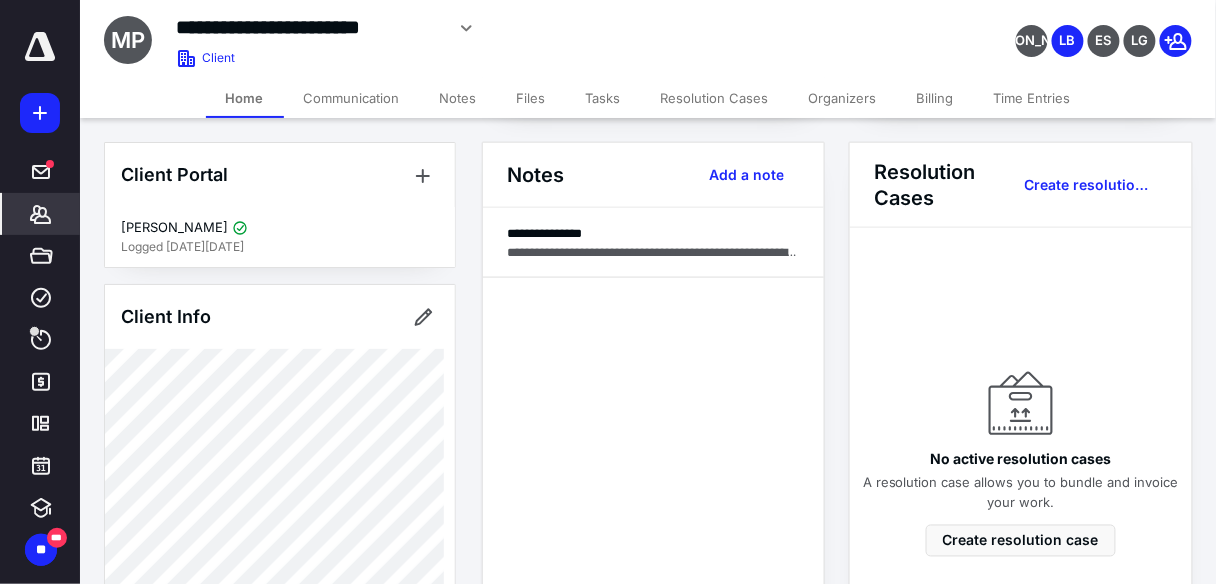 scroll, scrollTop: 187, scrollLeft: 0, axis: vertical 